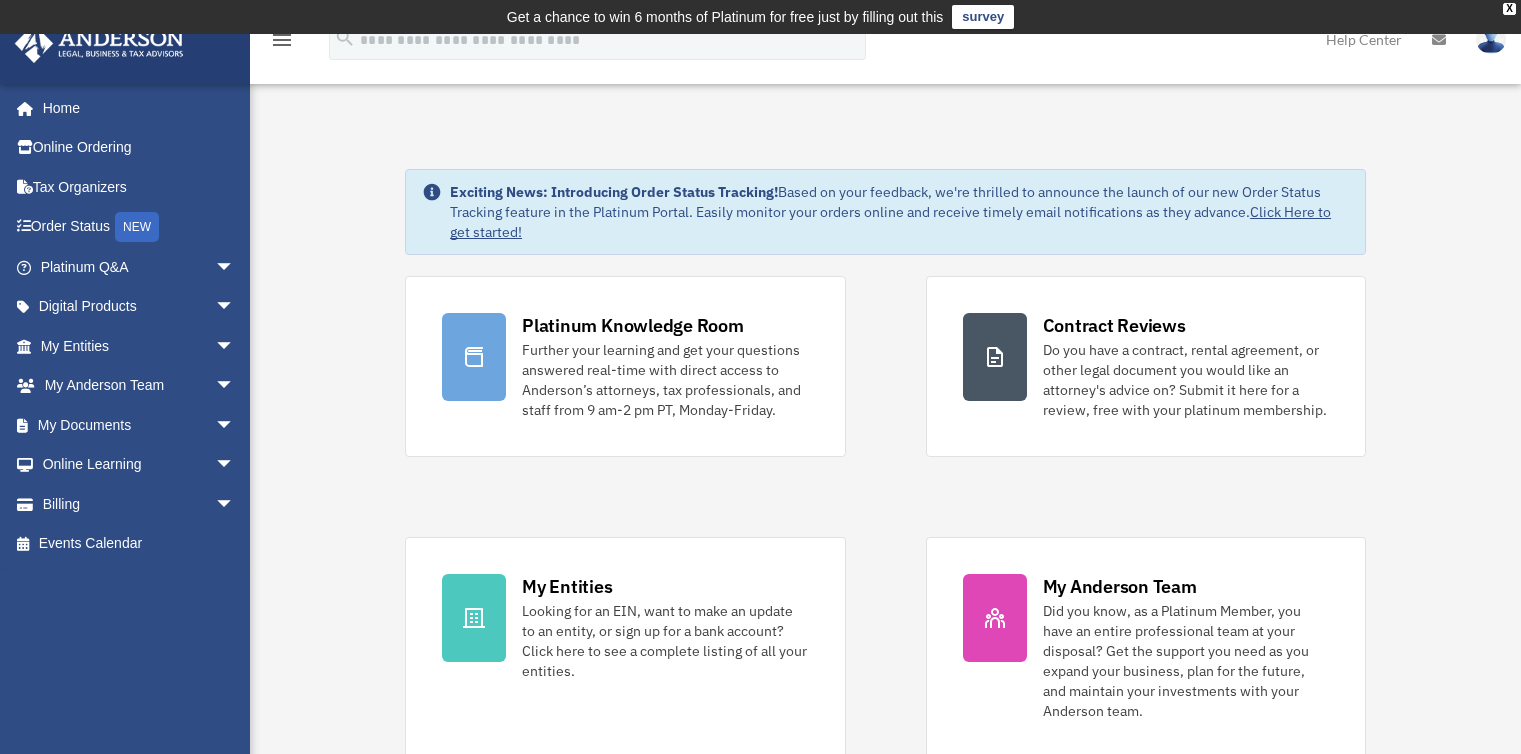 scroll, scrollTop: 0, scrollLeft: 0, axis: both 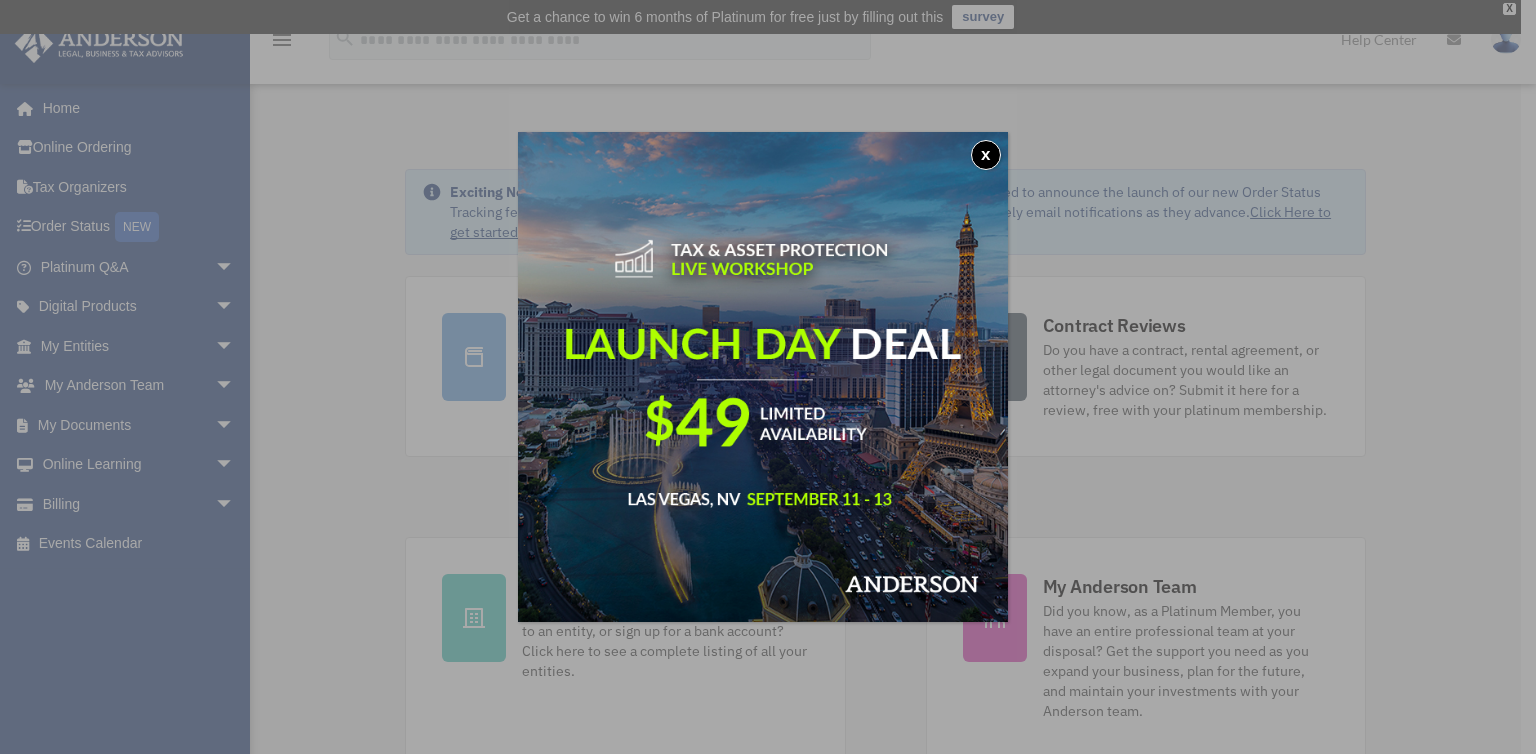 click on "x" at bounding box center (986, 155) 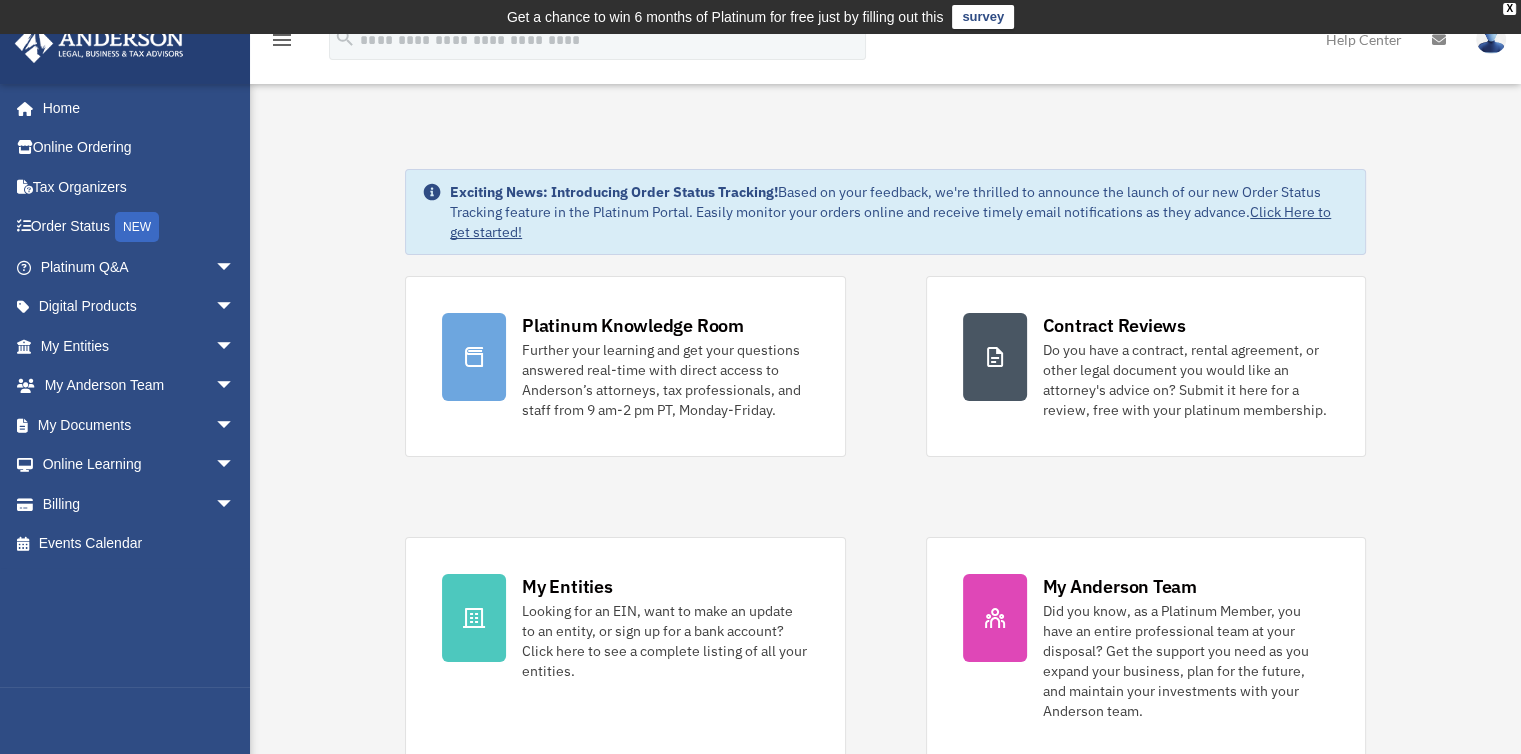 click on "arrow_drop_down" at bounding box center (235, 346) 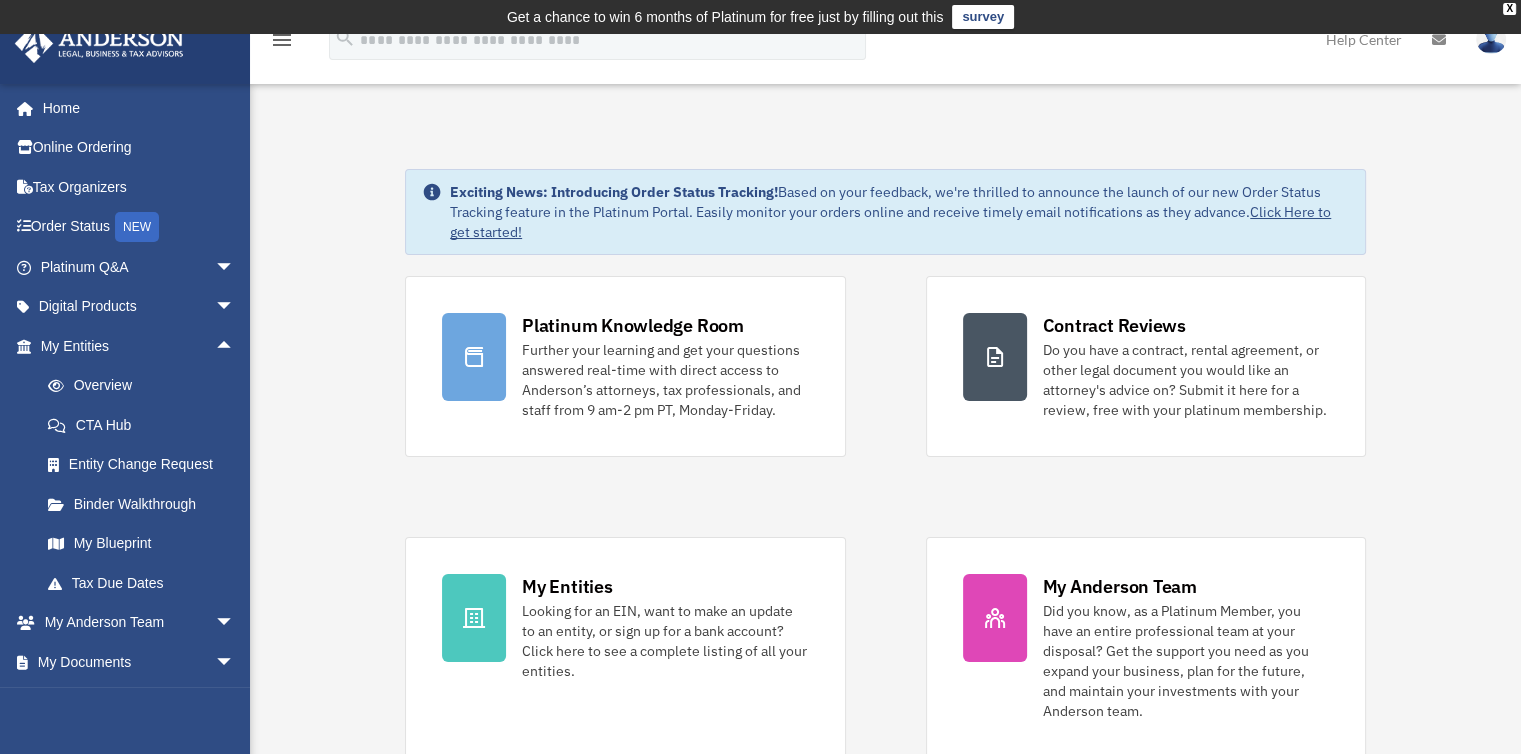 click on "Overview" at bounding box center [146, 386] 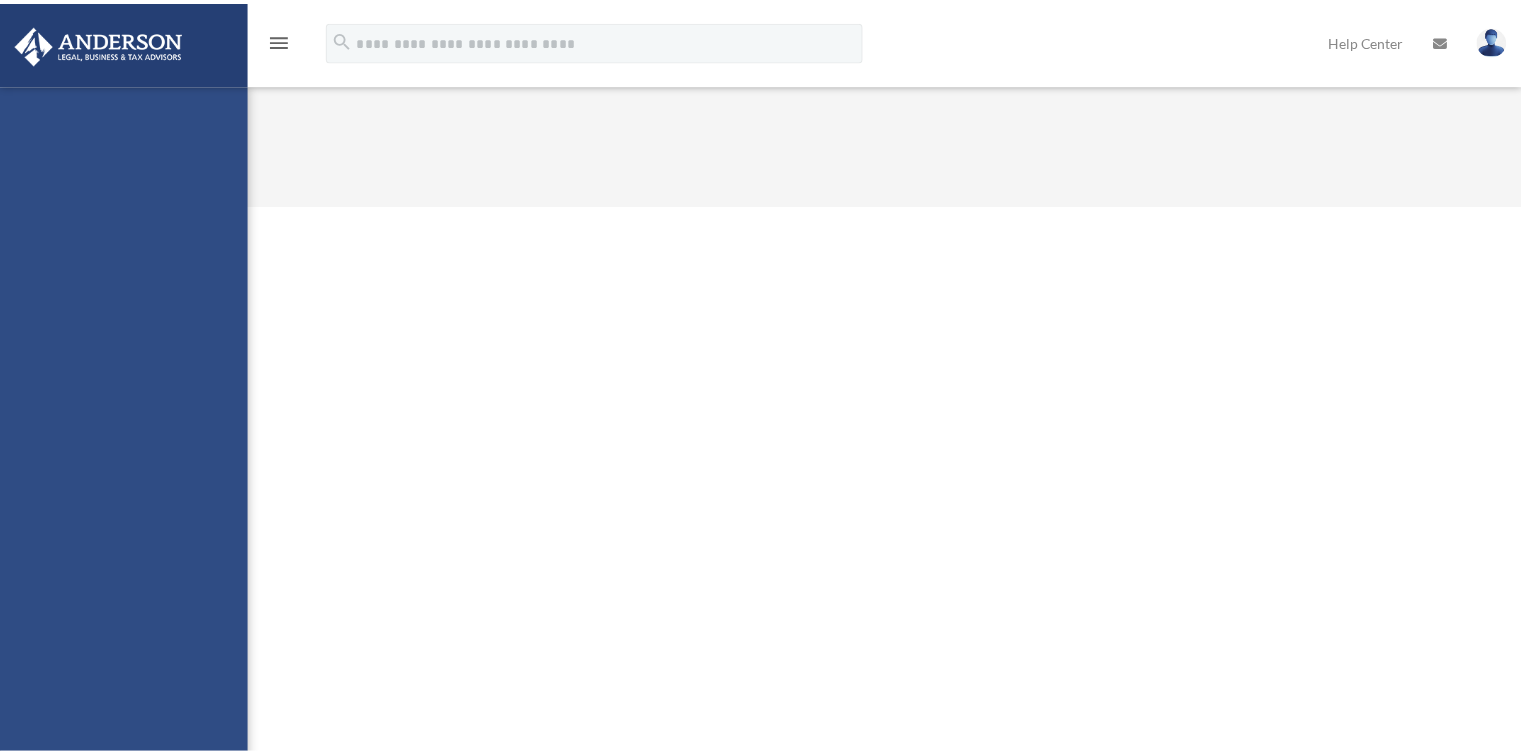 scroll, scrollTop: 0, scrollLeft: 0, axis: both 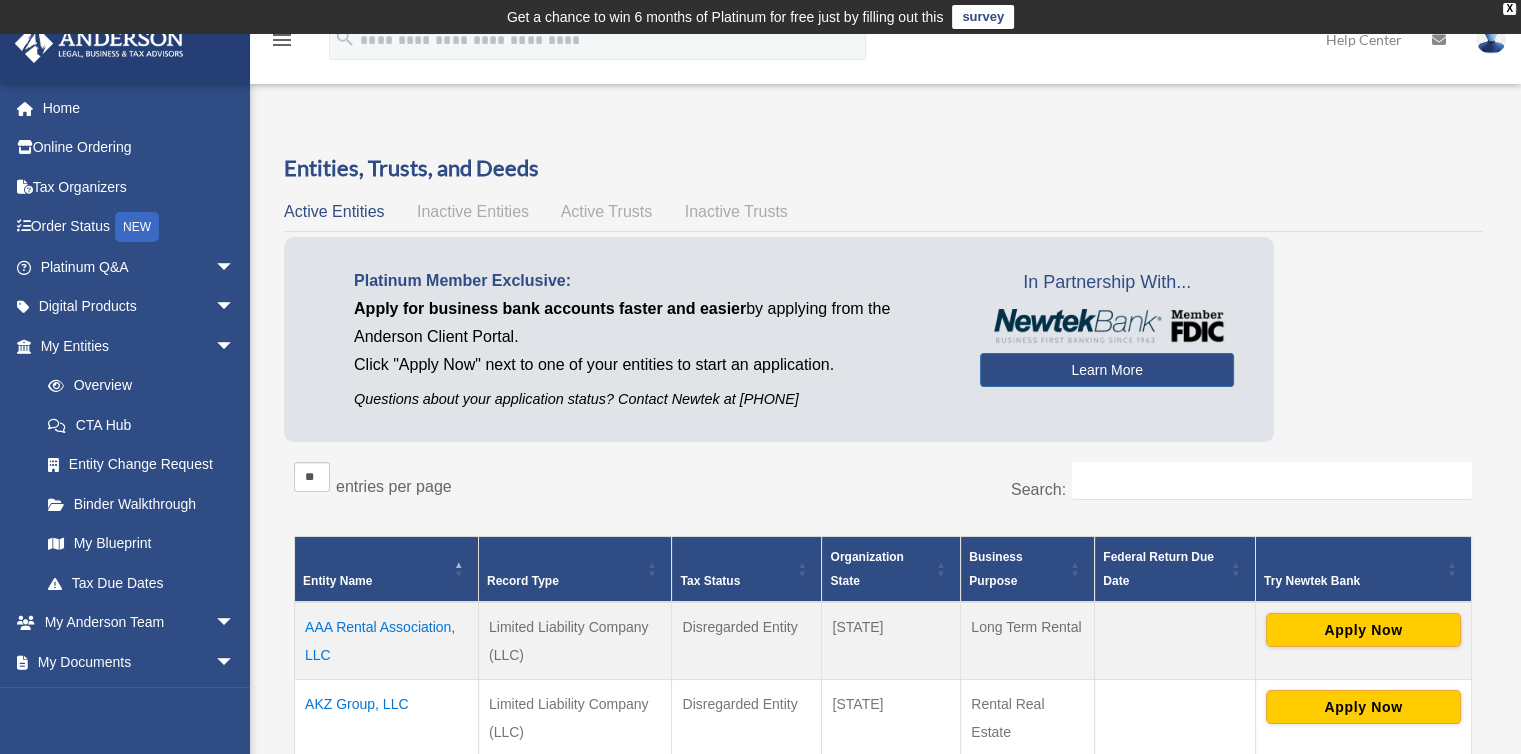 click on "My Documents arrow_drop_down" at bounding box center [139, 662] 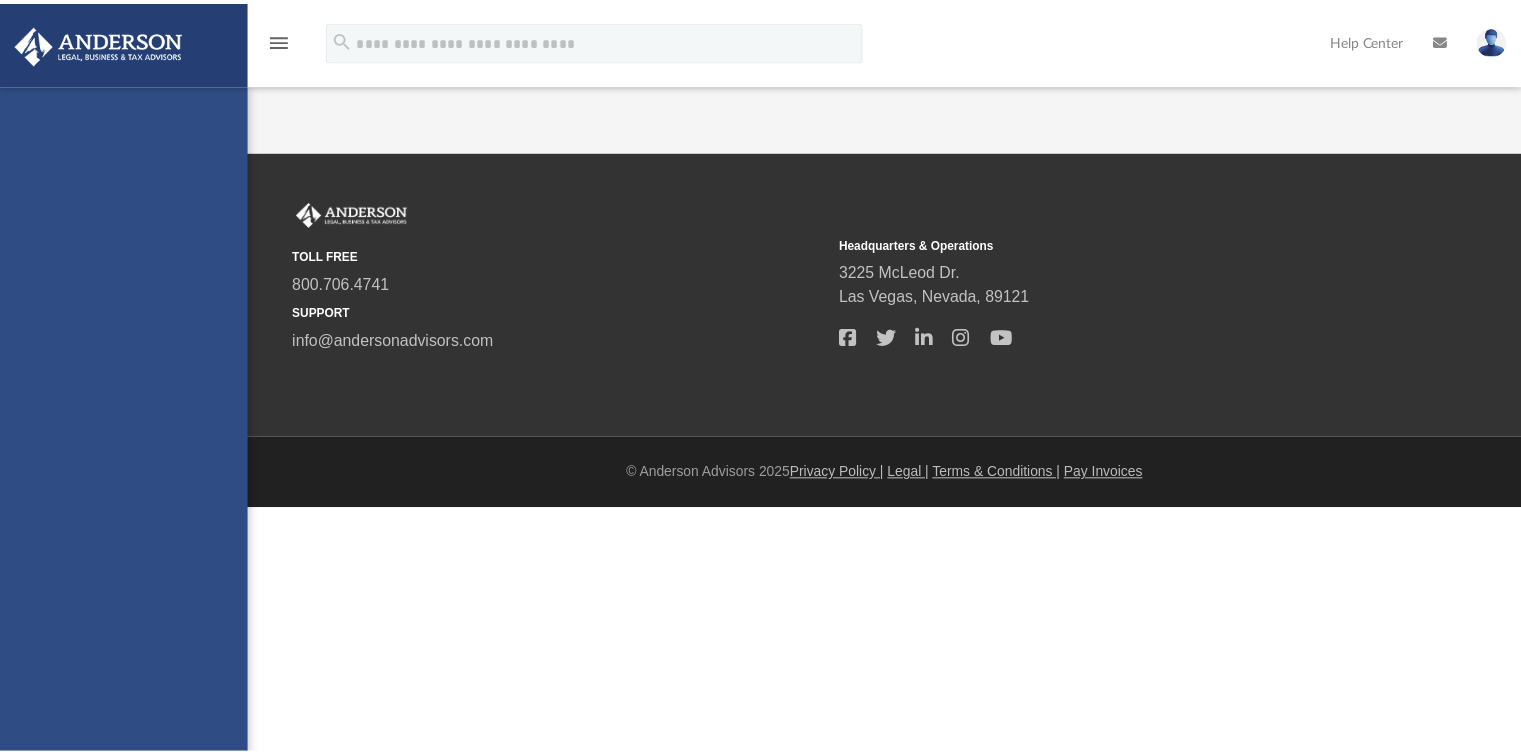 scroll, scrollTop: 0, scrollLeft: 0, axis: both 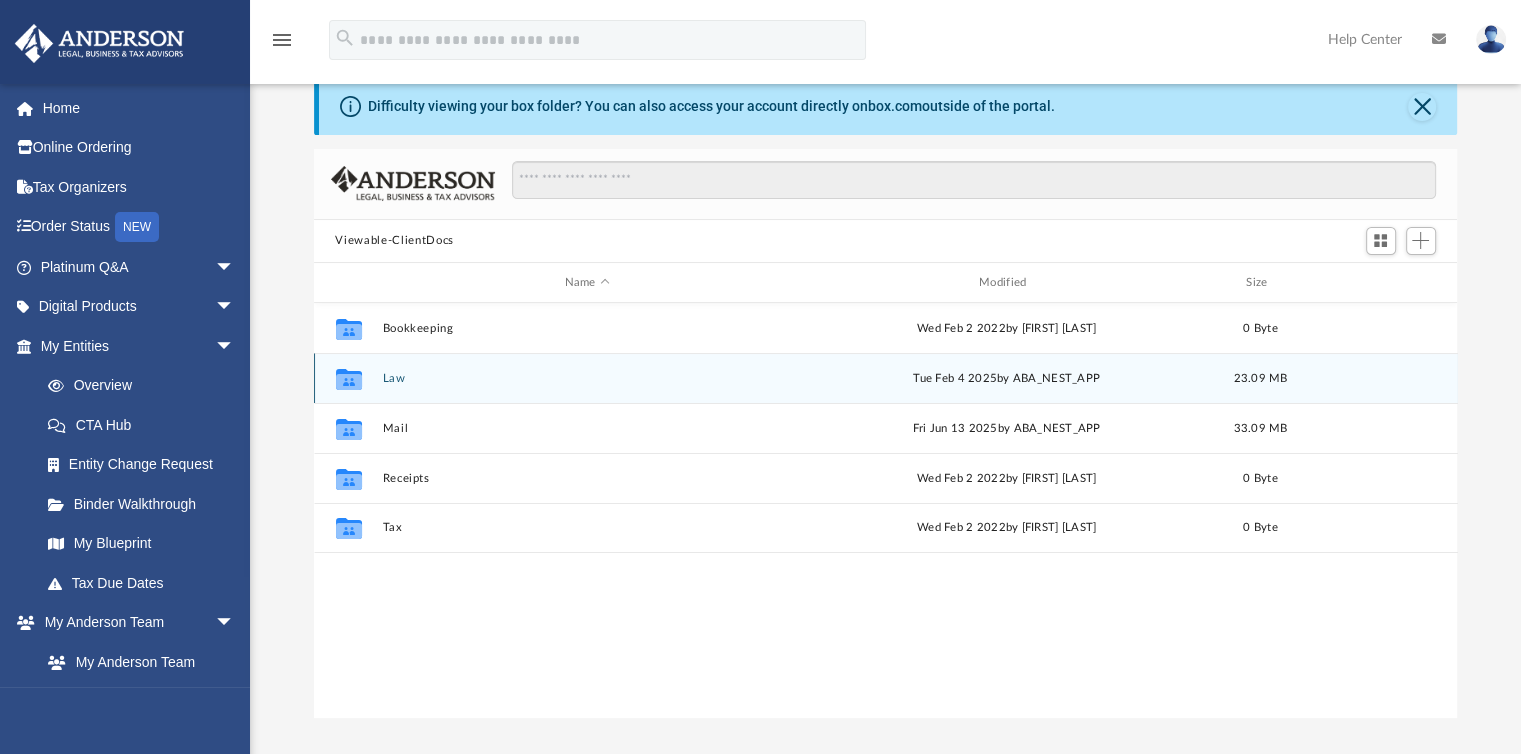 click on "Collaborated Folder Law Tue Feb 4 2025  by ABA_NEST_APP 23.09 MB" at bounding box center [886, 378] 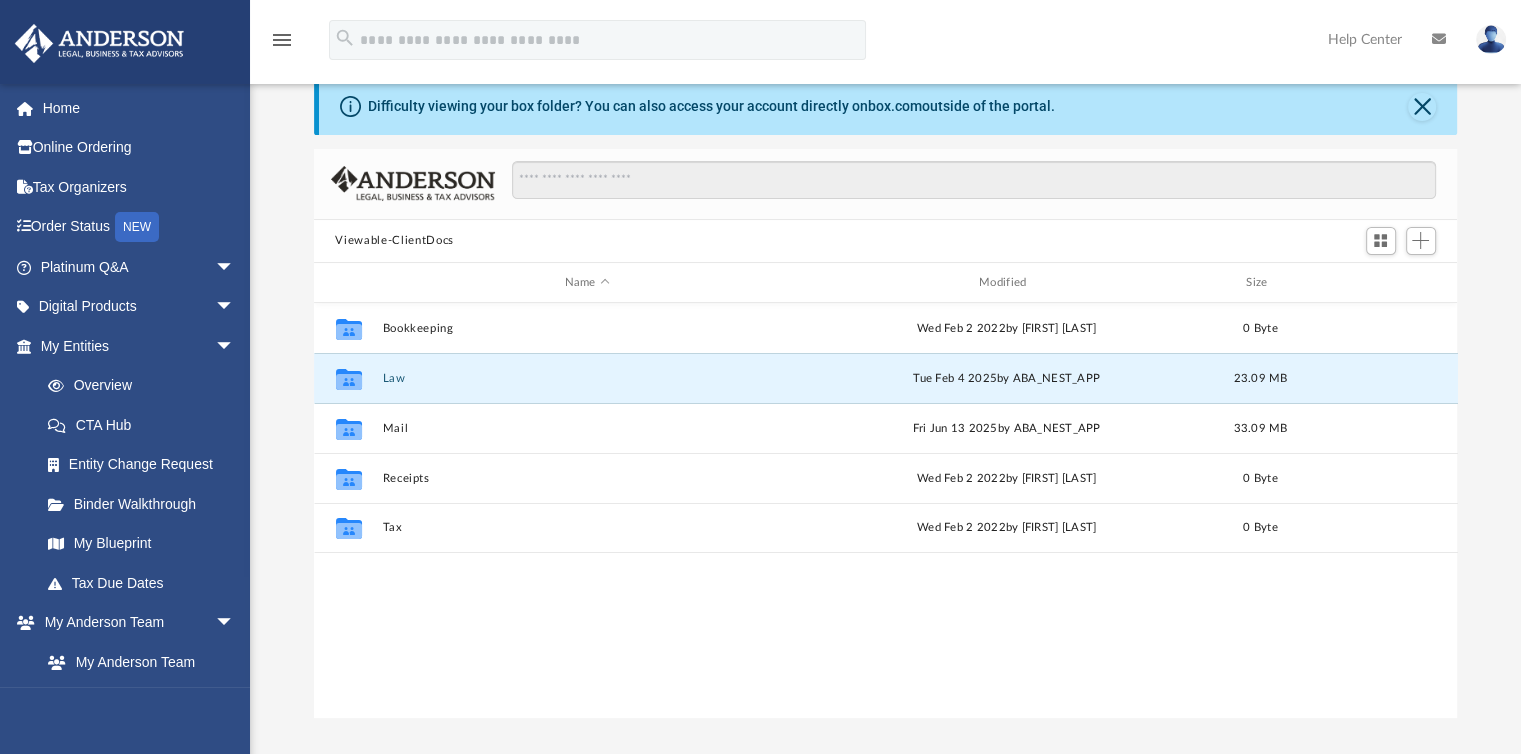 click on "Law" at bounding box center [587, 378] 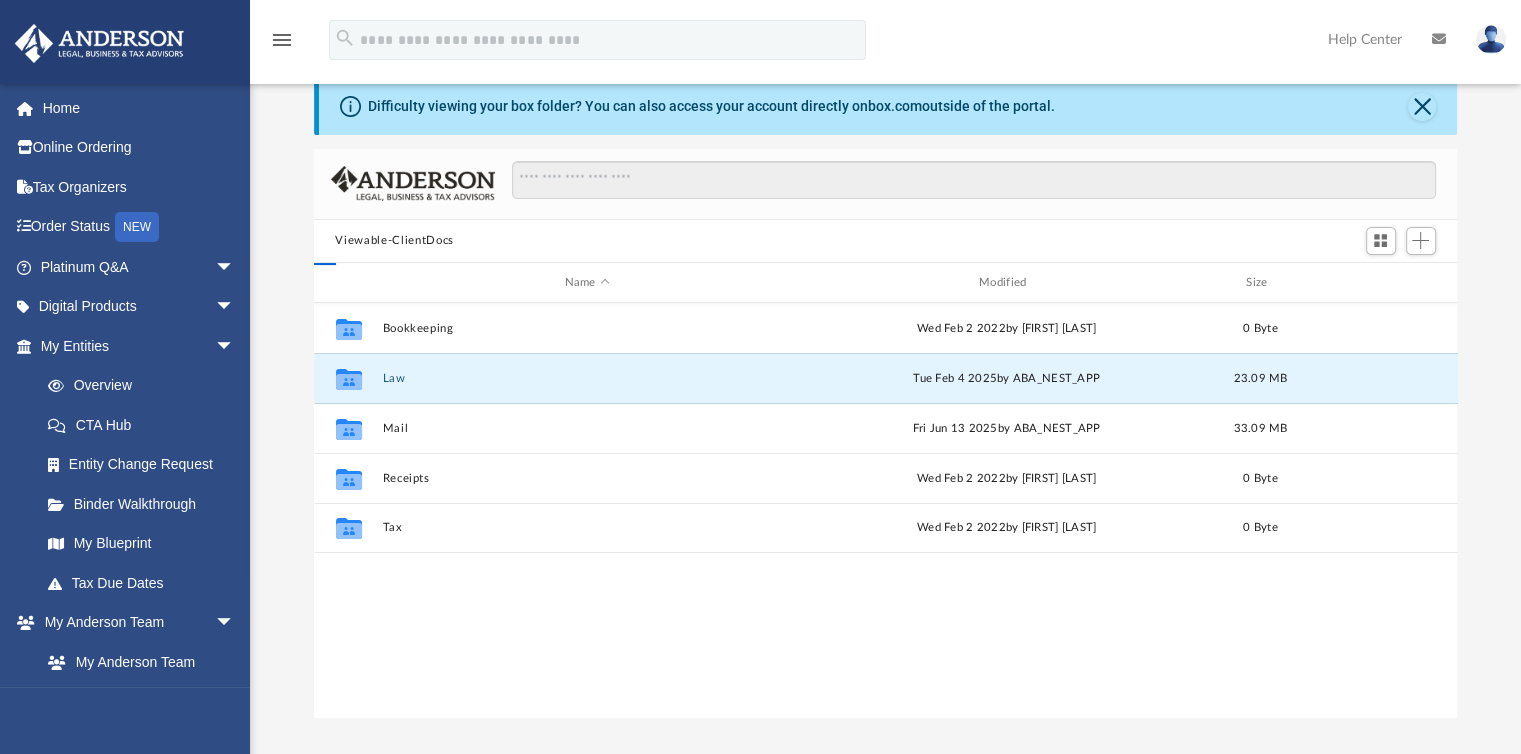click on "Law" at bounding box center (587, 378) 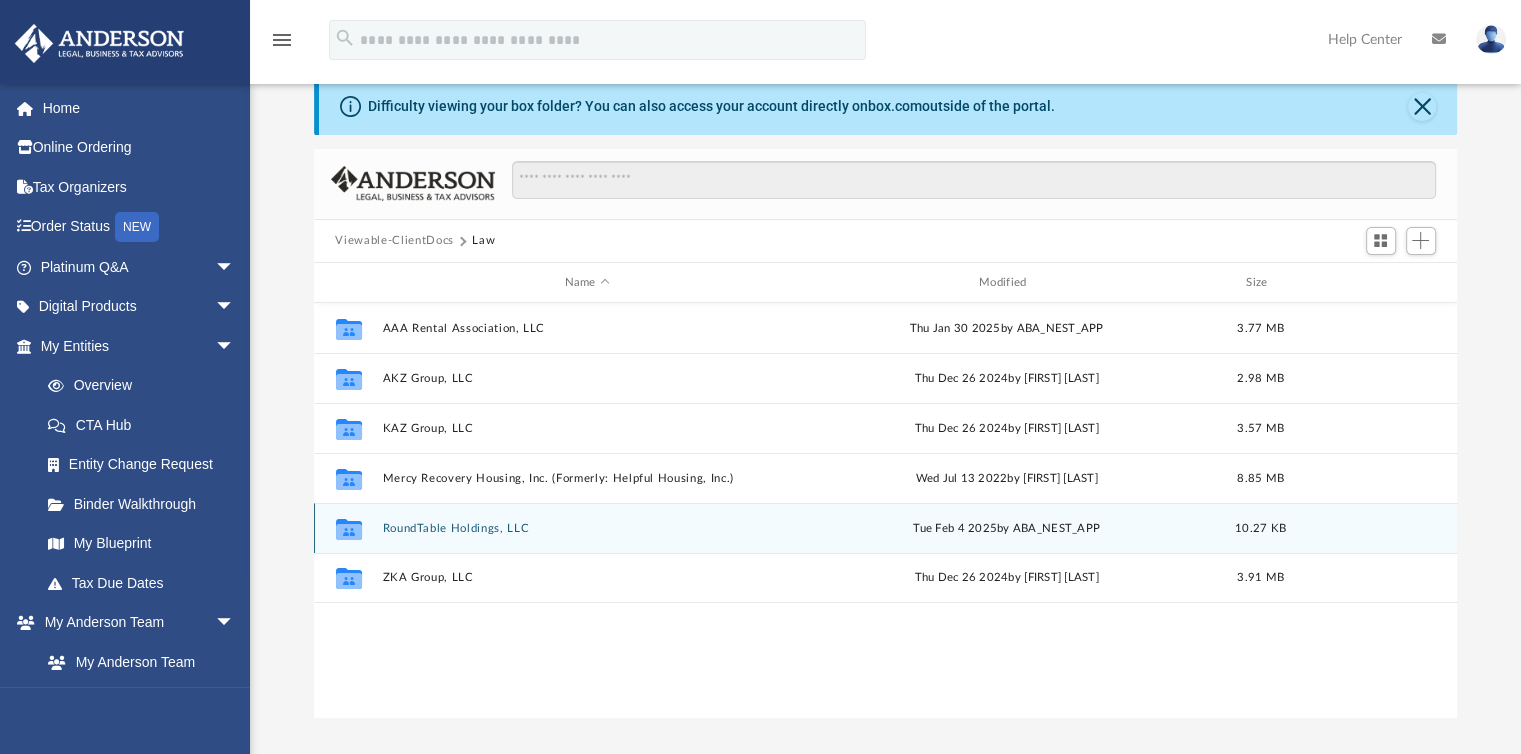 click on "Collaborated Folder RoundTable Holdings, LLC Tue Feb 4 2025  by ABA_NEST_APP 10.27 KB" at bounding box center [886, 528] 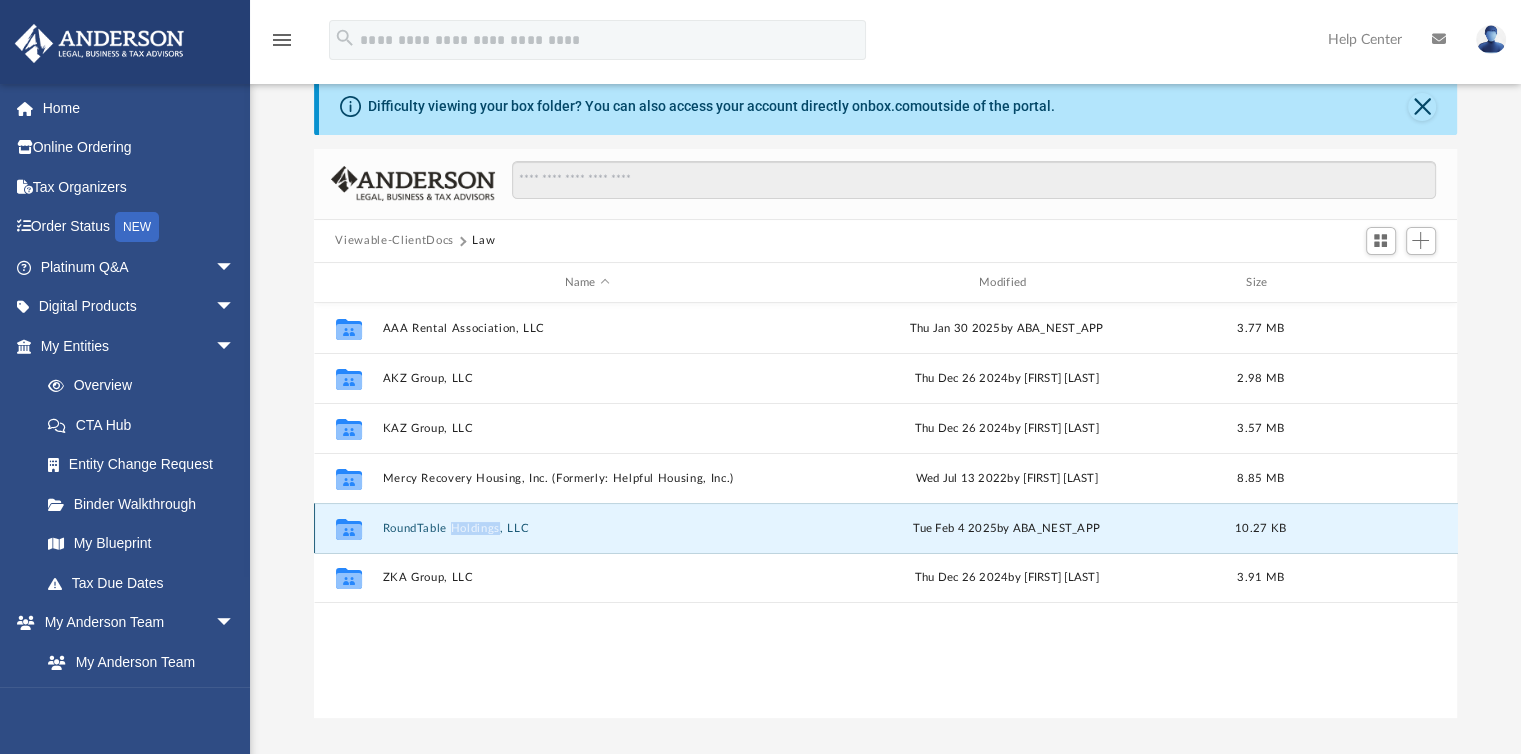 click on "Collaborated Folder RoundTable Holdings, LLC Tue Feb 4 2025  by ABA_NEST_APP 10.27 KB" at bounding box center [886, 528] 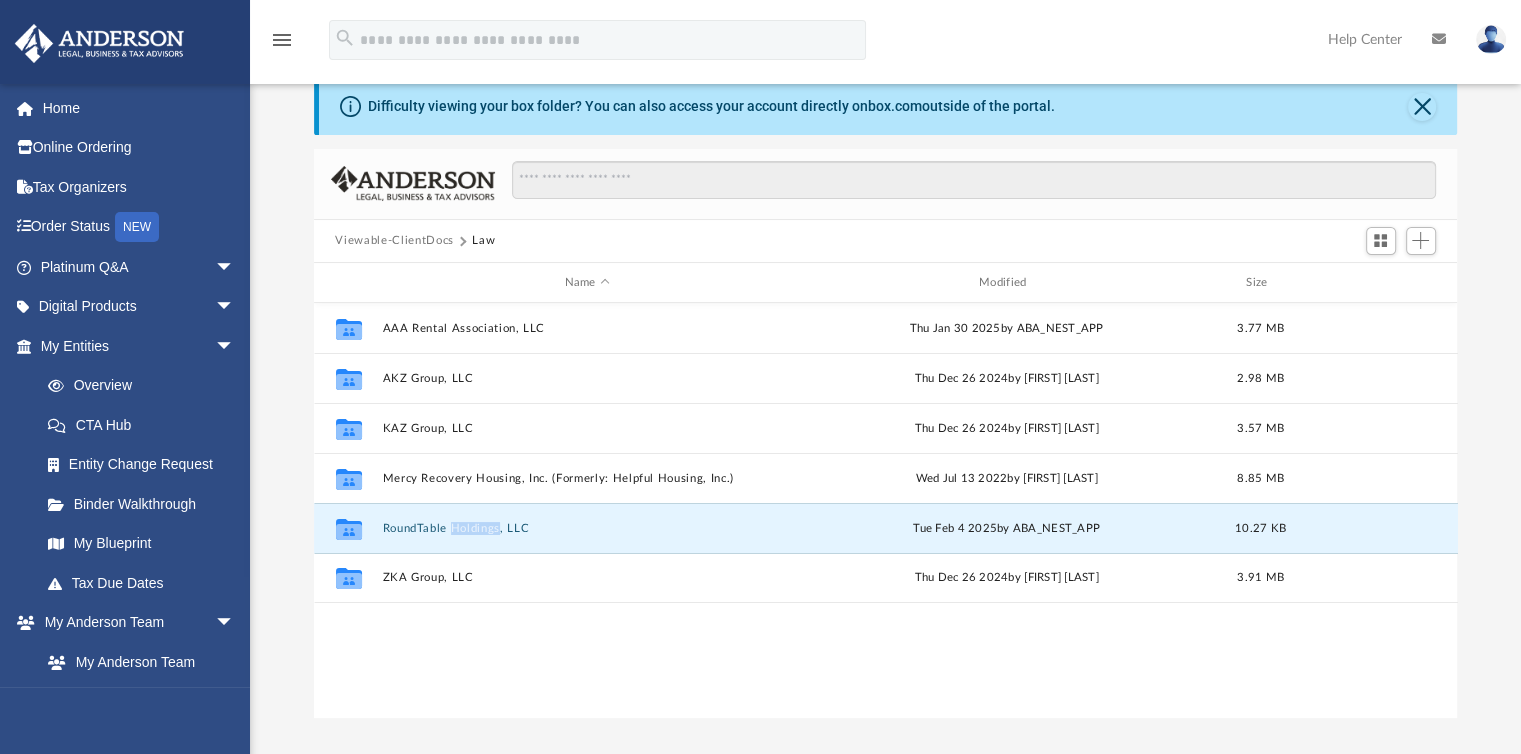 click on "RoundTable Holdings, LLC" at bounding box center [587, 528] 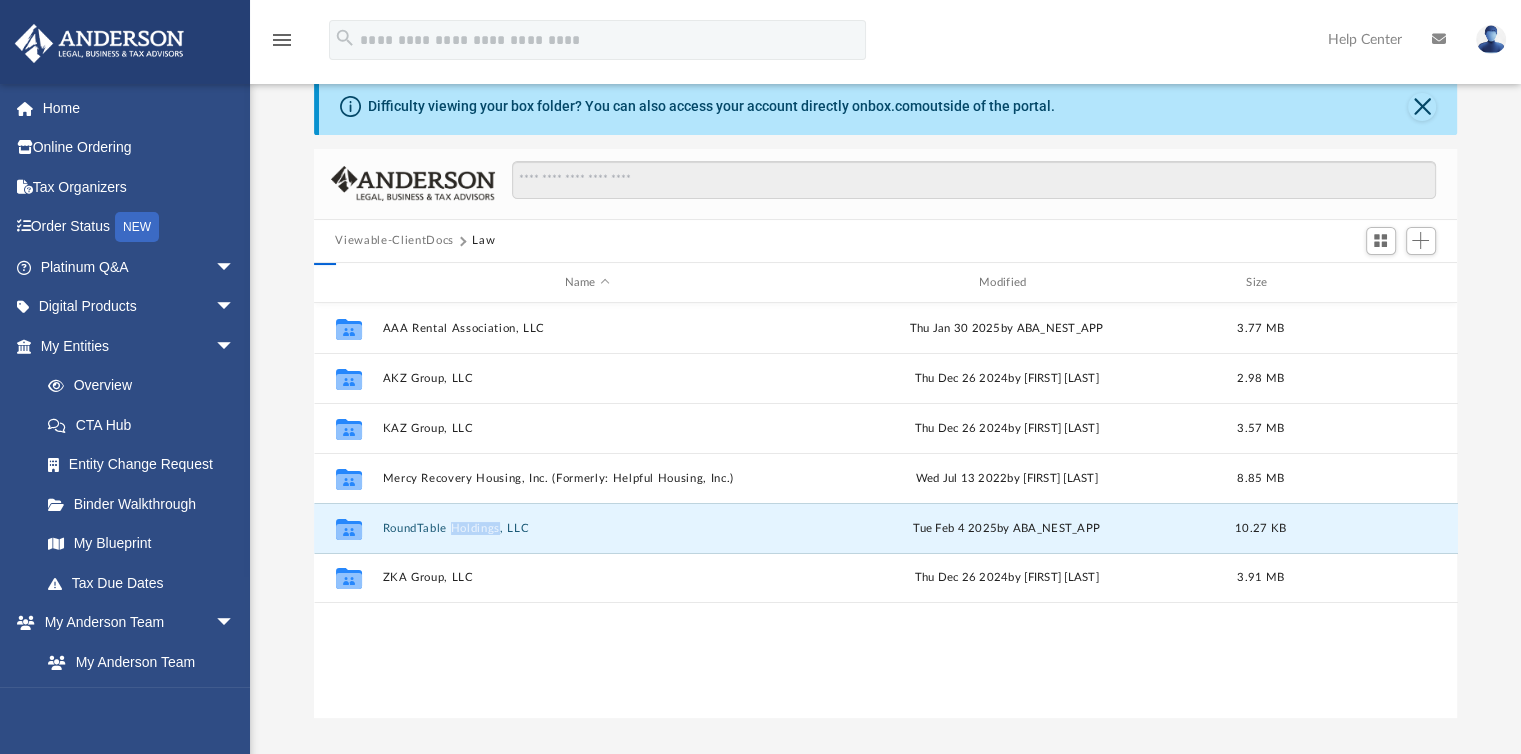 click on "RoundTable Holdings, LLC" at bounding box center [587, 528] 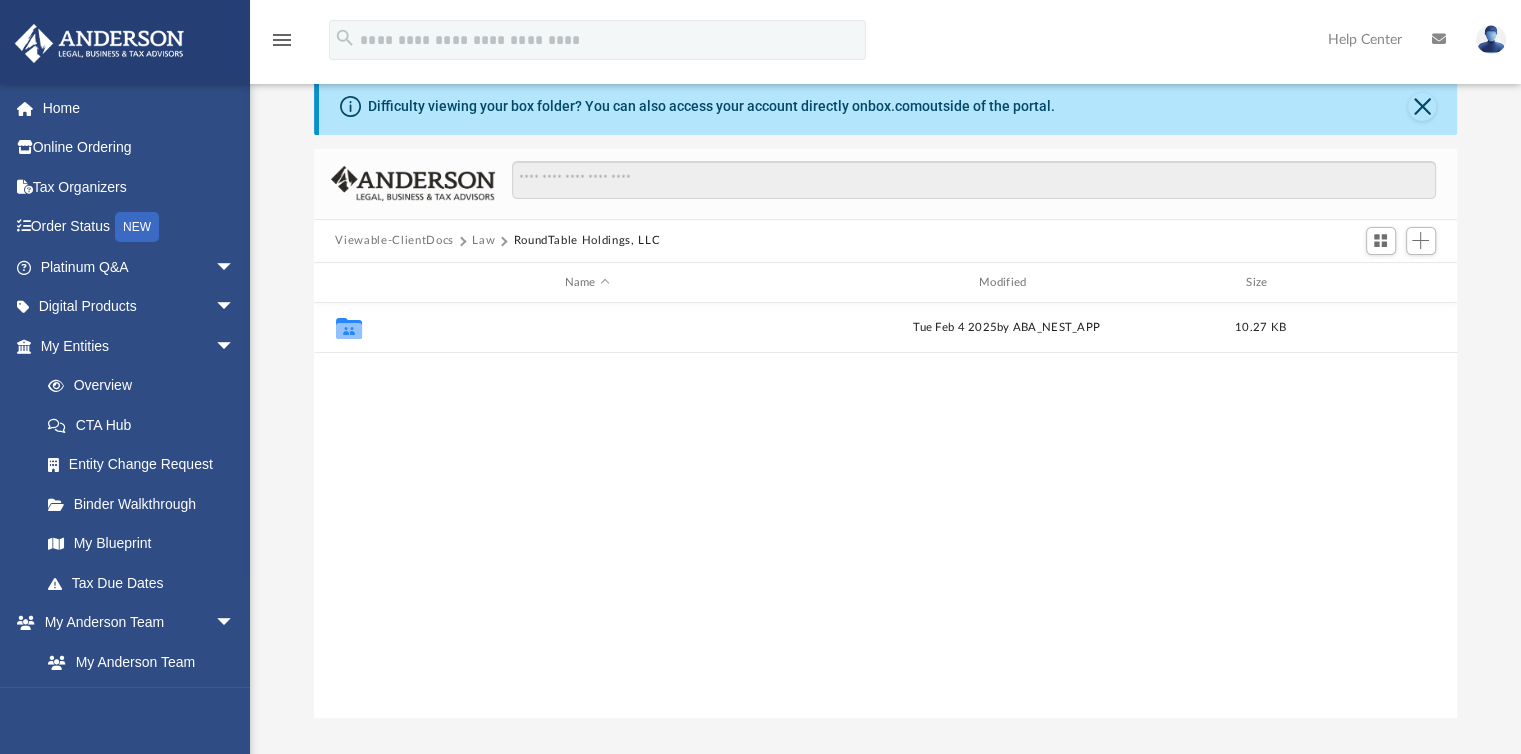 click on "Annual Docs" at bounding box center [587, 328] 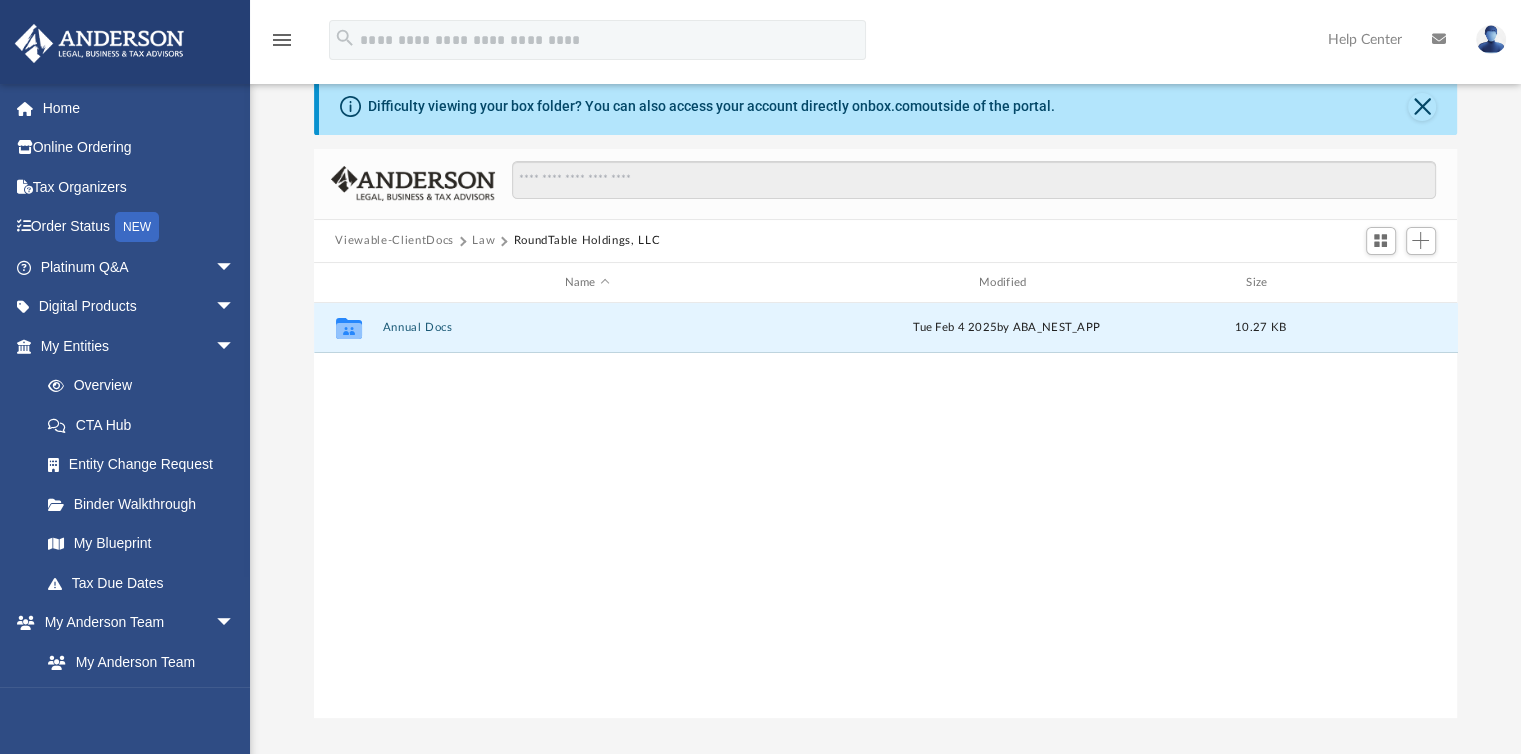click on "Annual Docs" at bounding box center [587, 328] 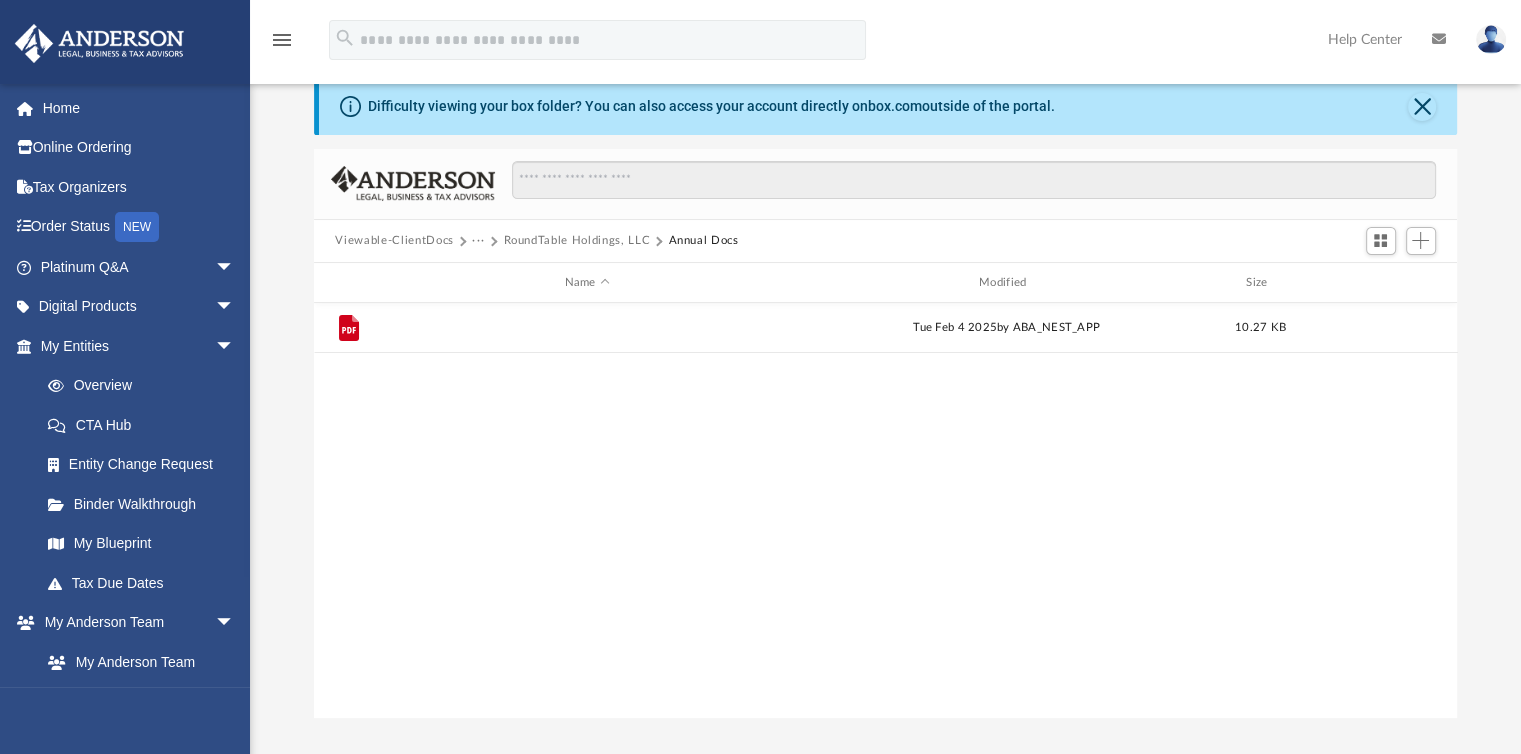click on "RoundTable Holdings, LLC - Filed Annual Report 2025.pdf" at bounding box center [587, 328] 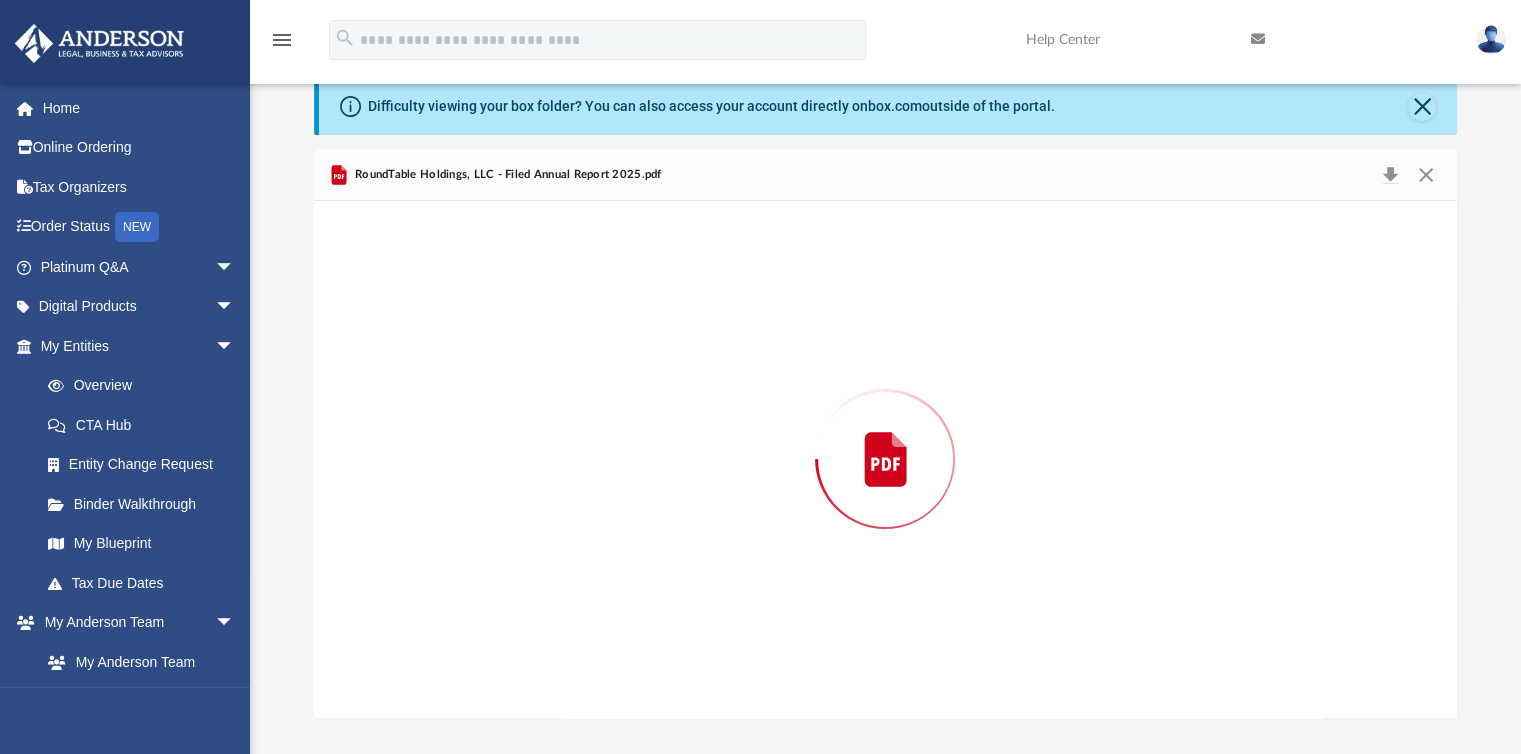click at bounding box center [886, 459] 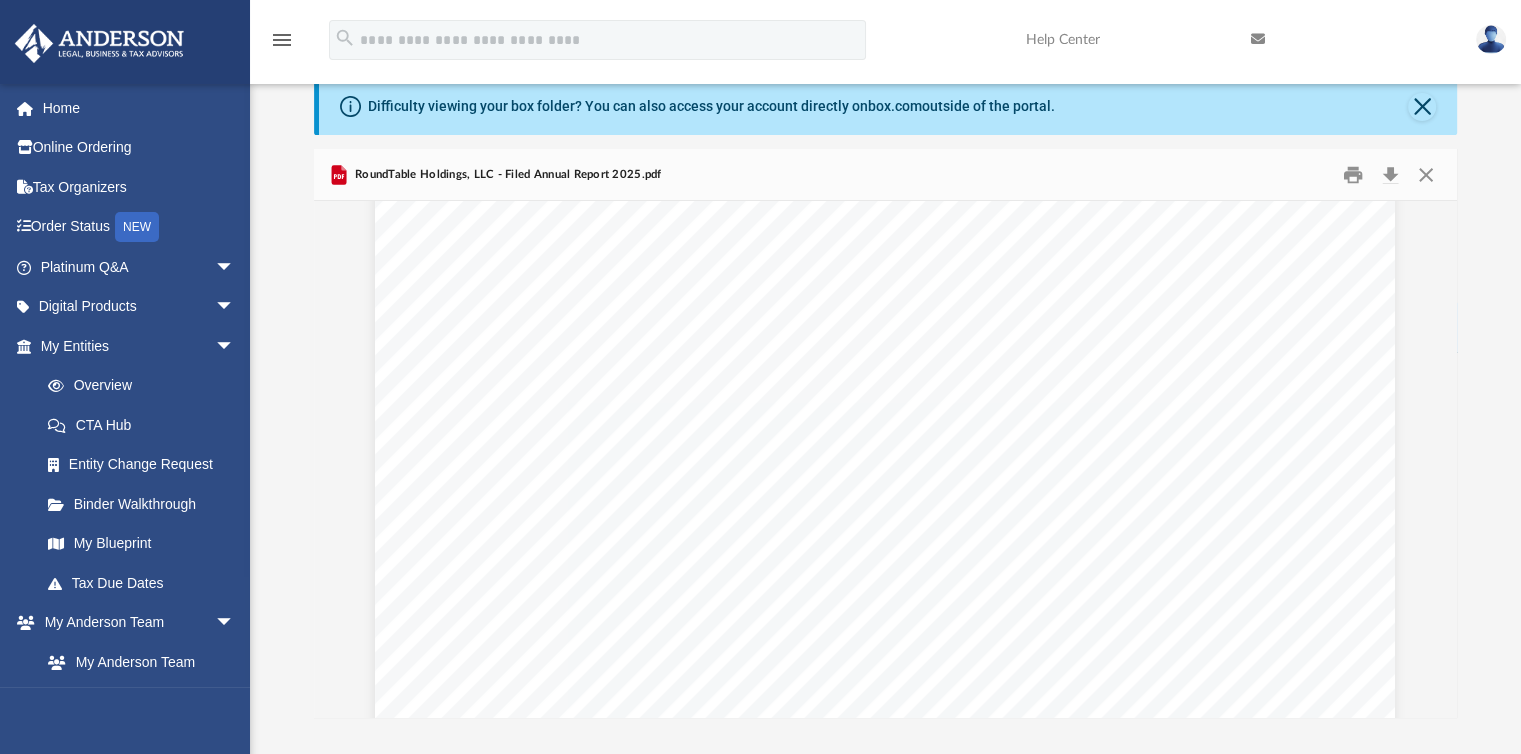 scroll, scrollTop: 0, scrollLeft: 0, axis: both 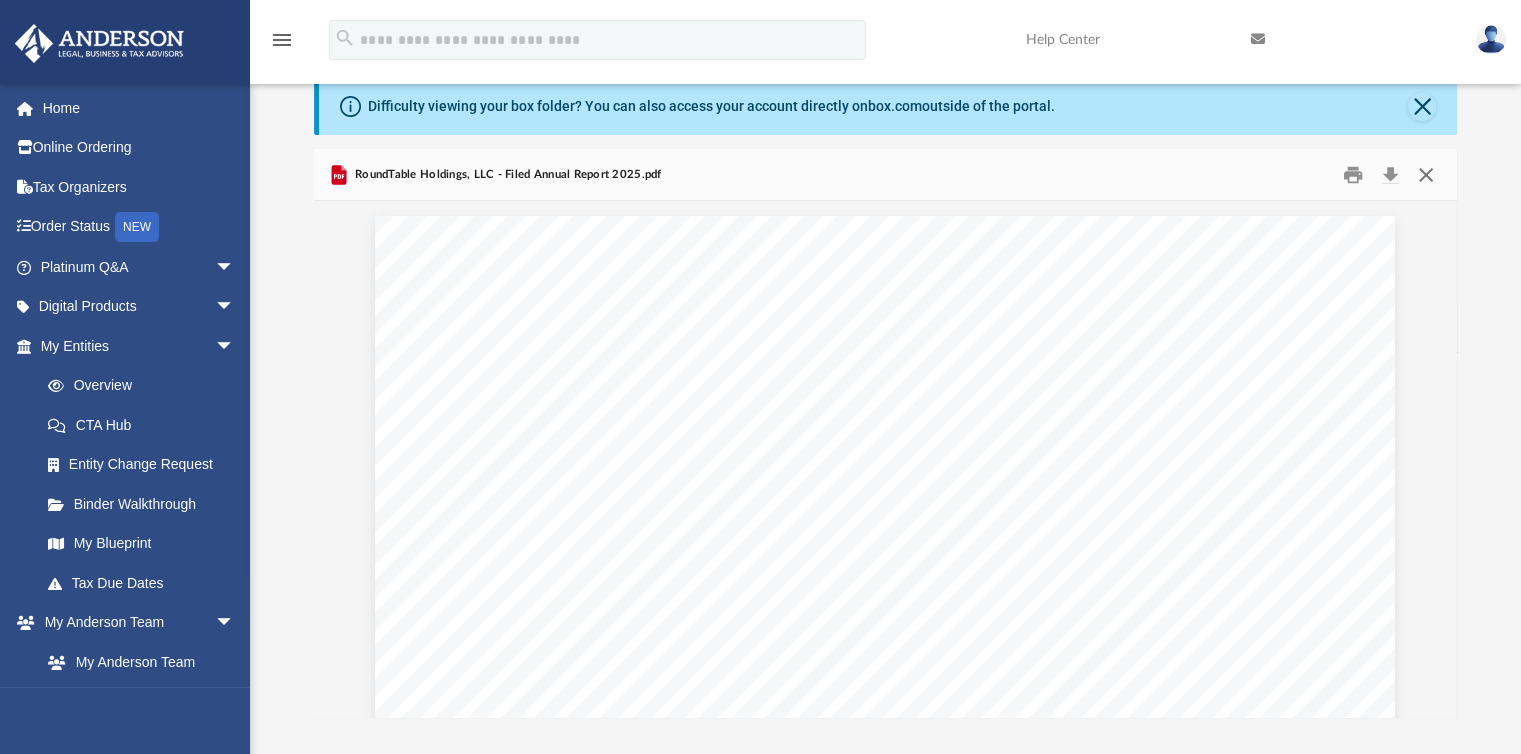 click at bounding box center [1426, 174] 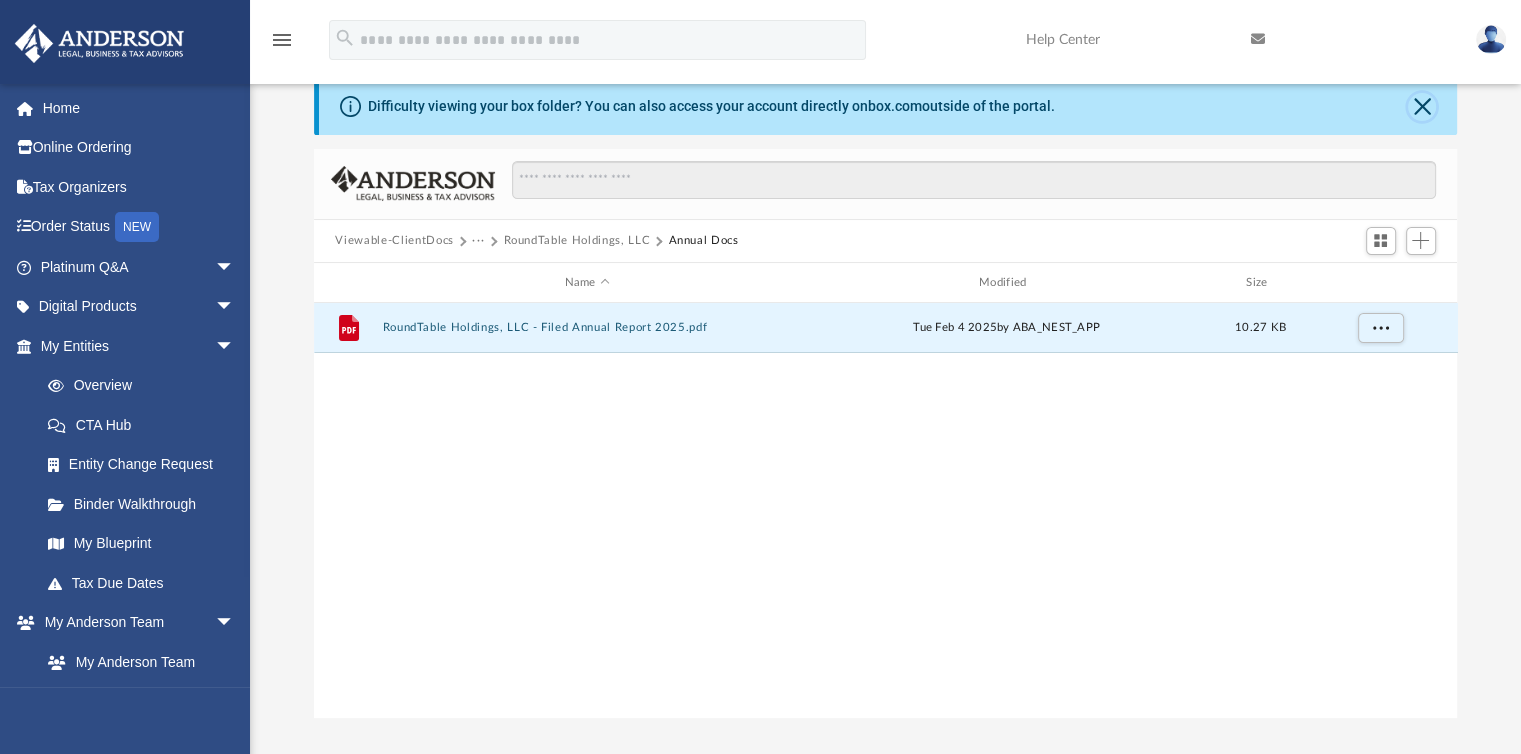 click 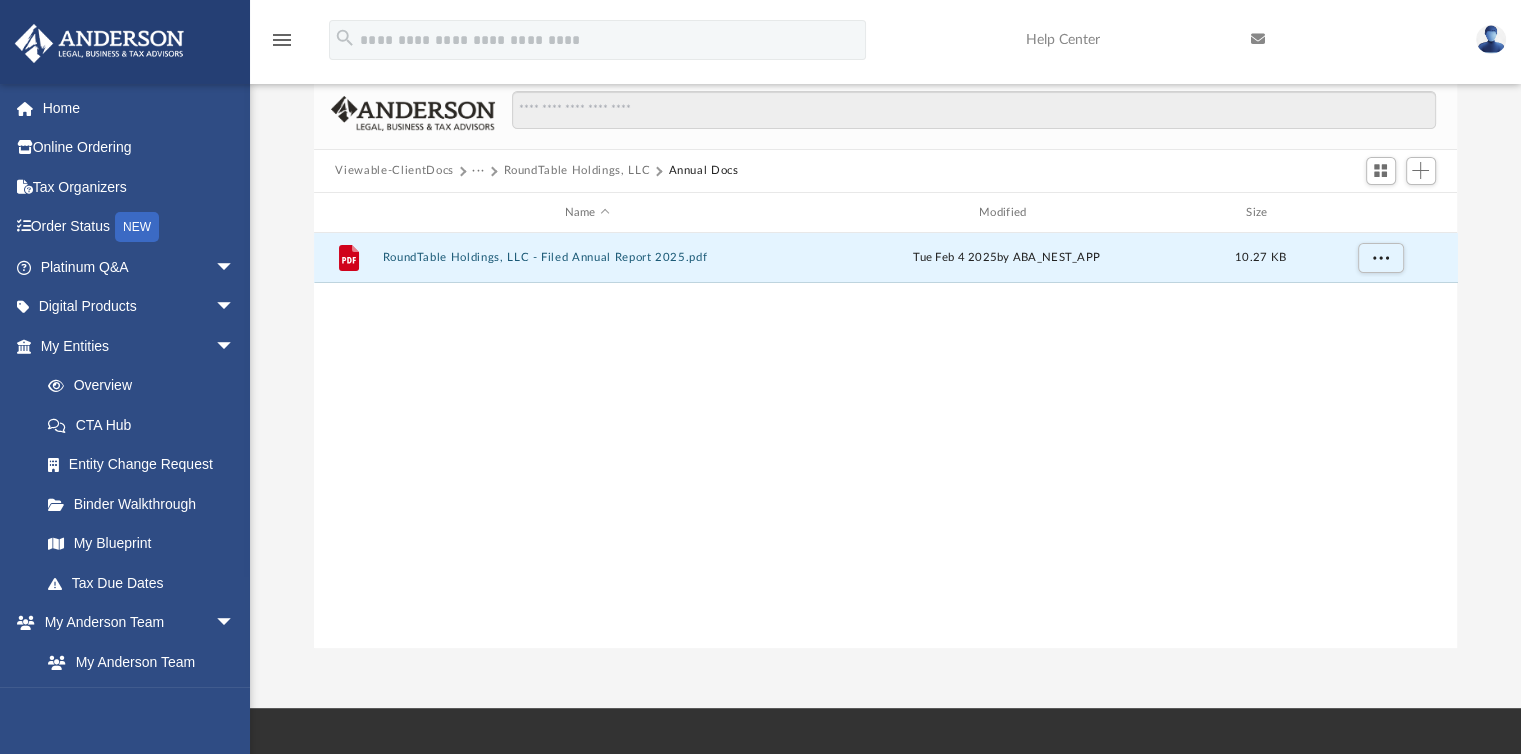 click on "RoundTable Holdings, LLC" at bounding box center [576, 171] 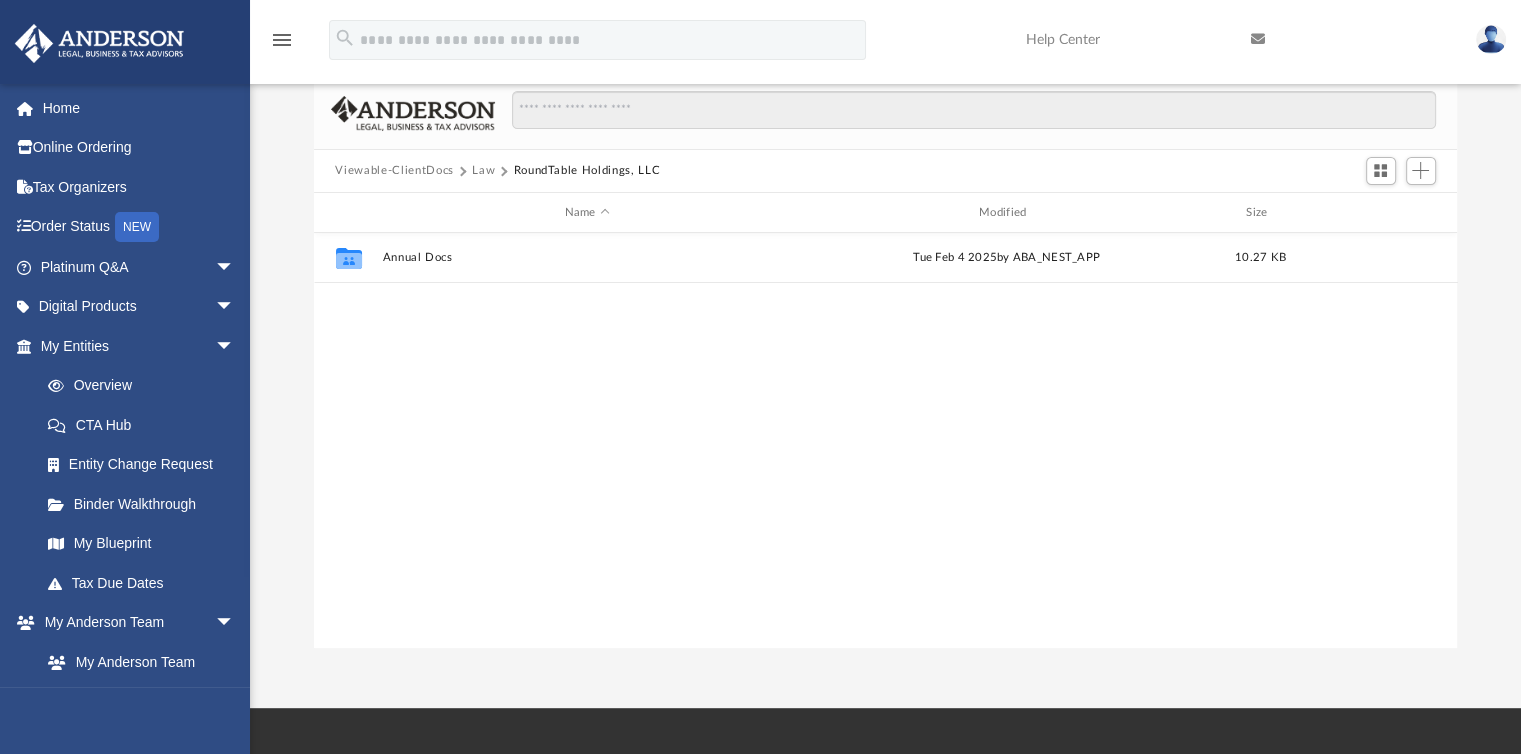 click on "Law" at bounding box center [483, 171] 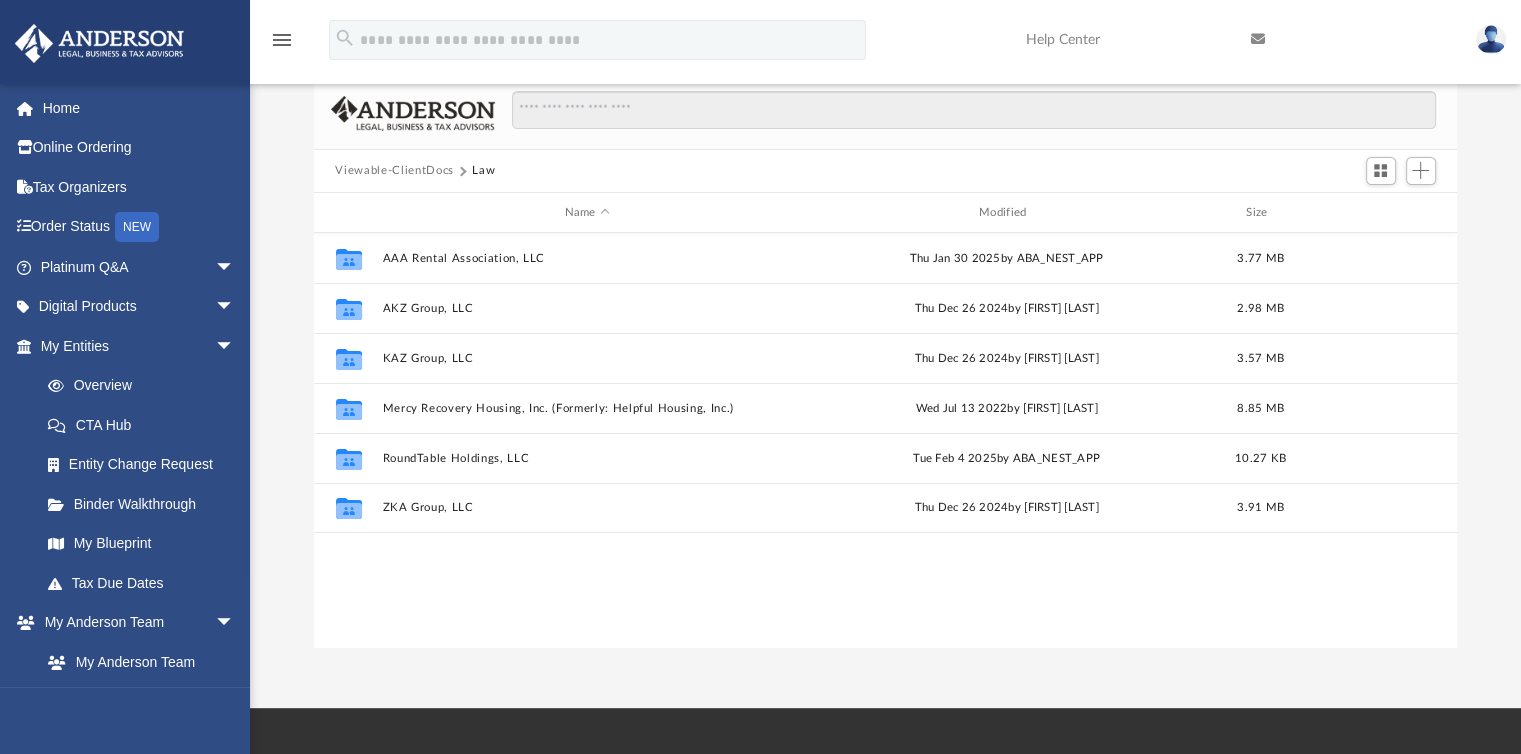 click on "Viewable-ClientDocs" at bounding box center (394, 171) 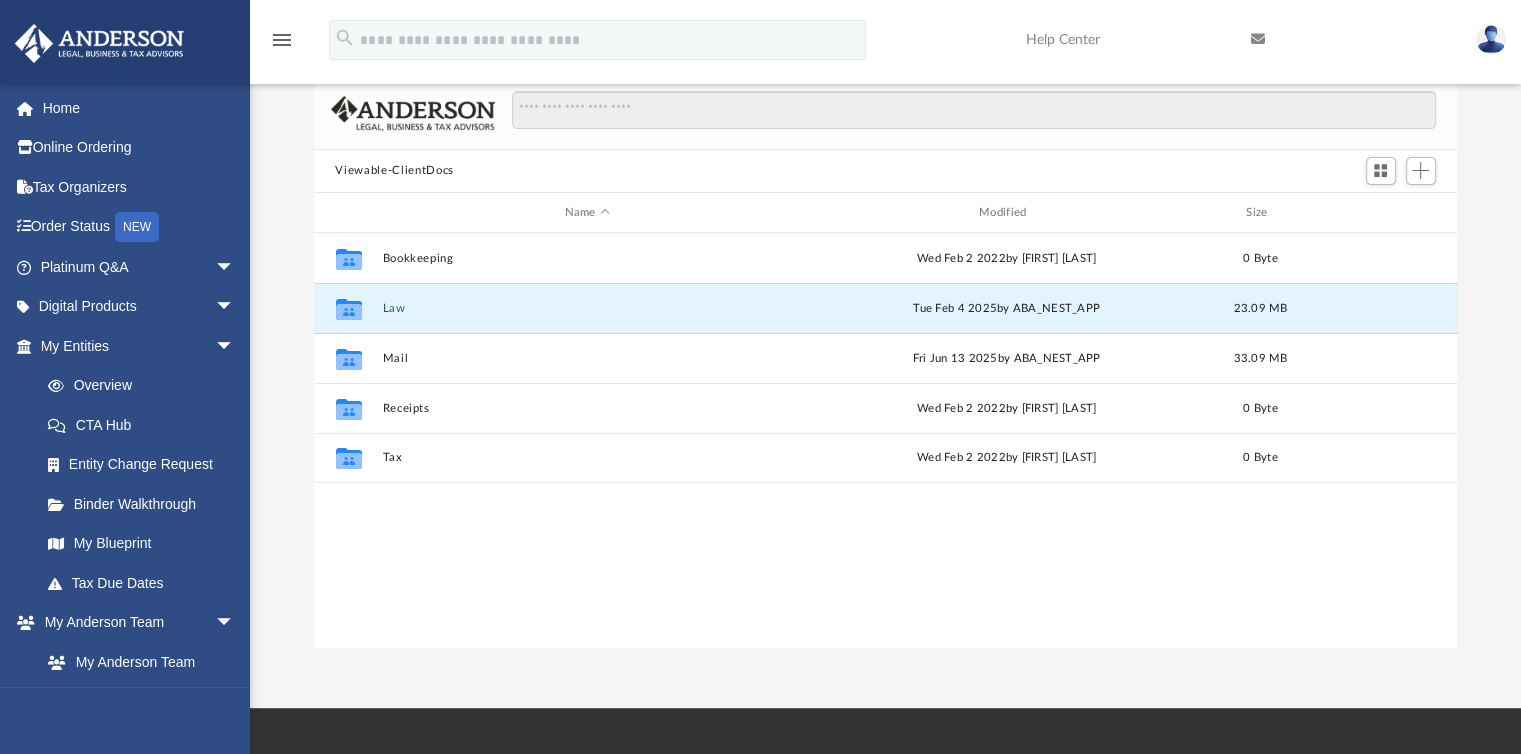 click on "Law" at bounding box center [587, 308] 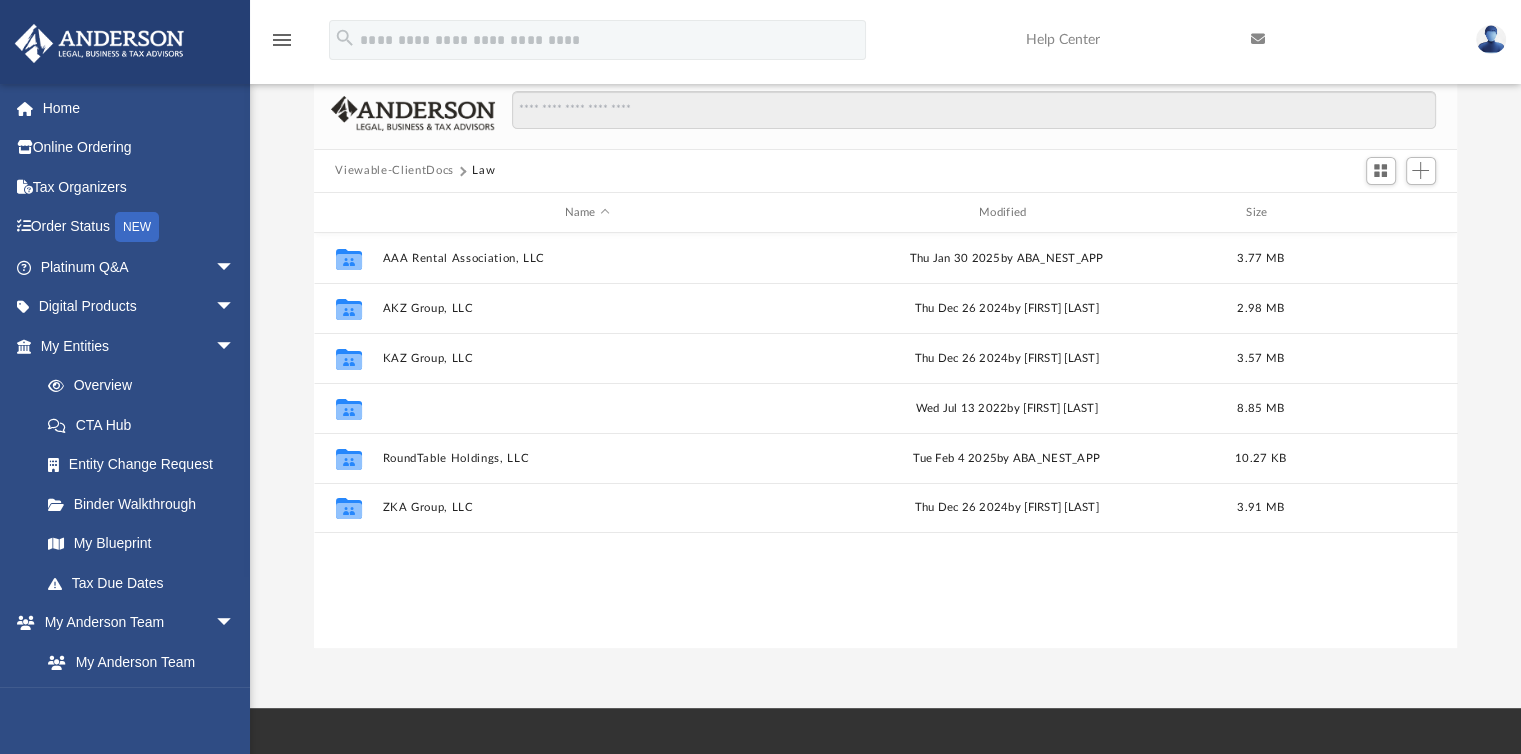 click on "Mercy Recovery Housing, Inc. (Formerly: Helpful Housing, Inc.)" at bounding box center (587, 408) 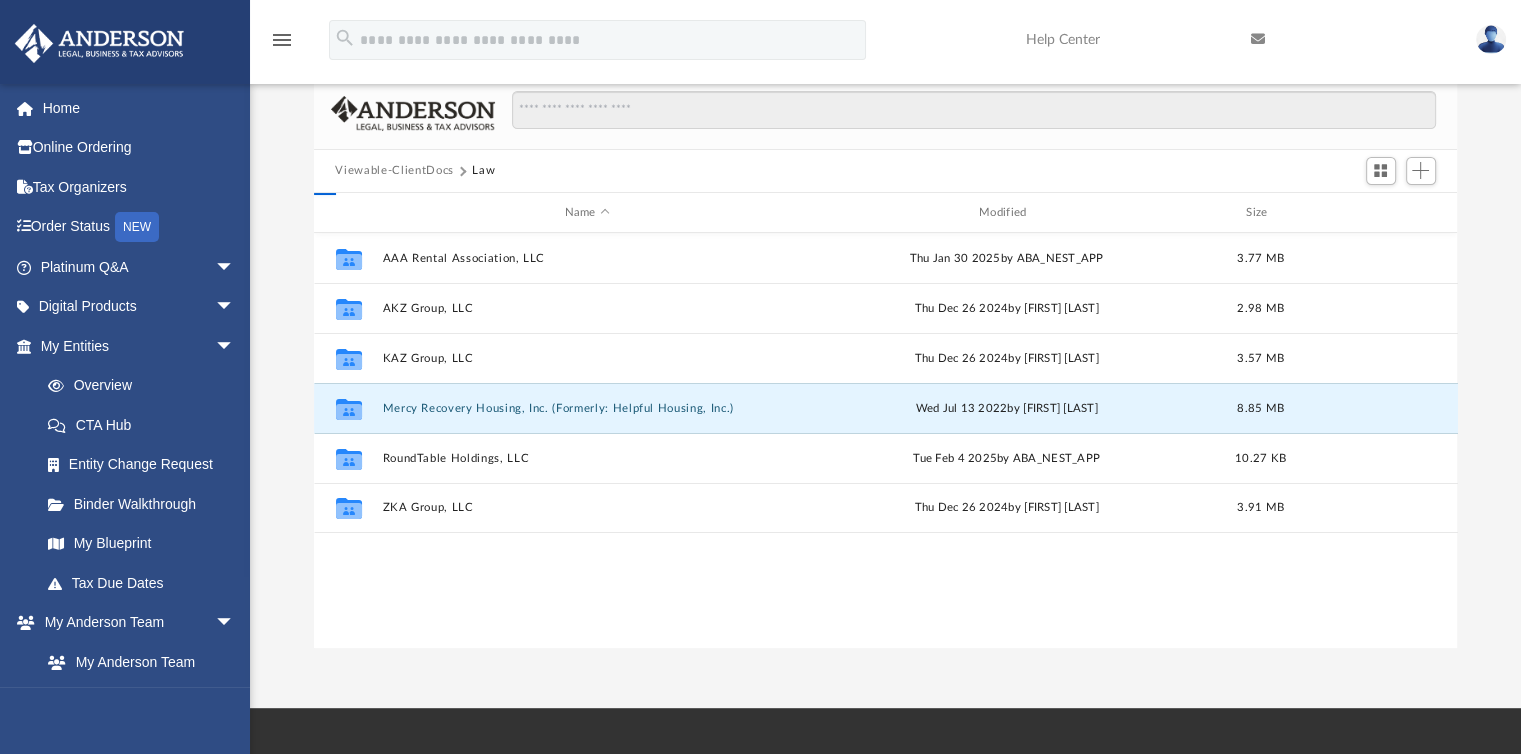 click on "Mercy Recovery Housing, Inc. (Formerly: Helpful Housing, Inc.)" at bounding box center (587, 408) 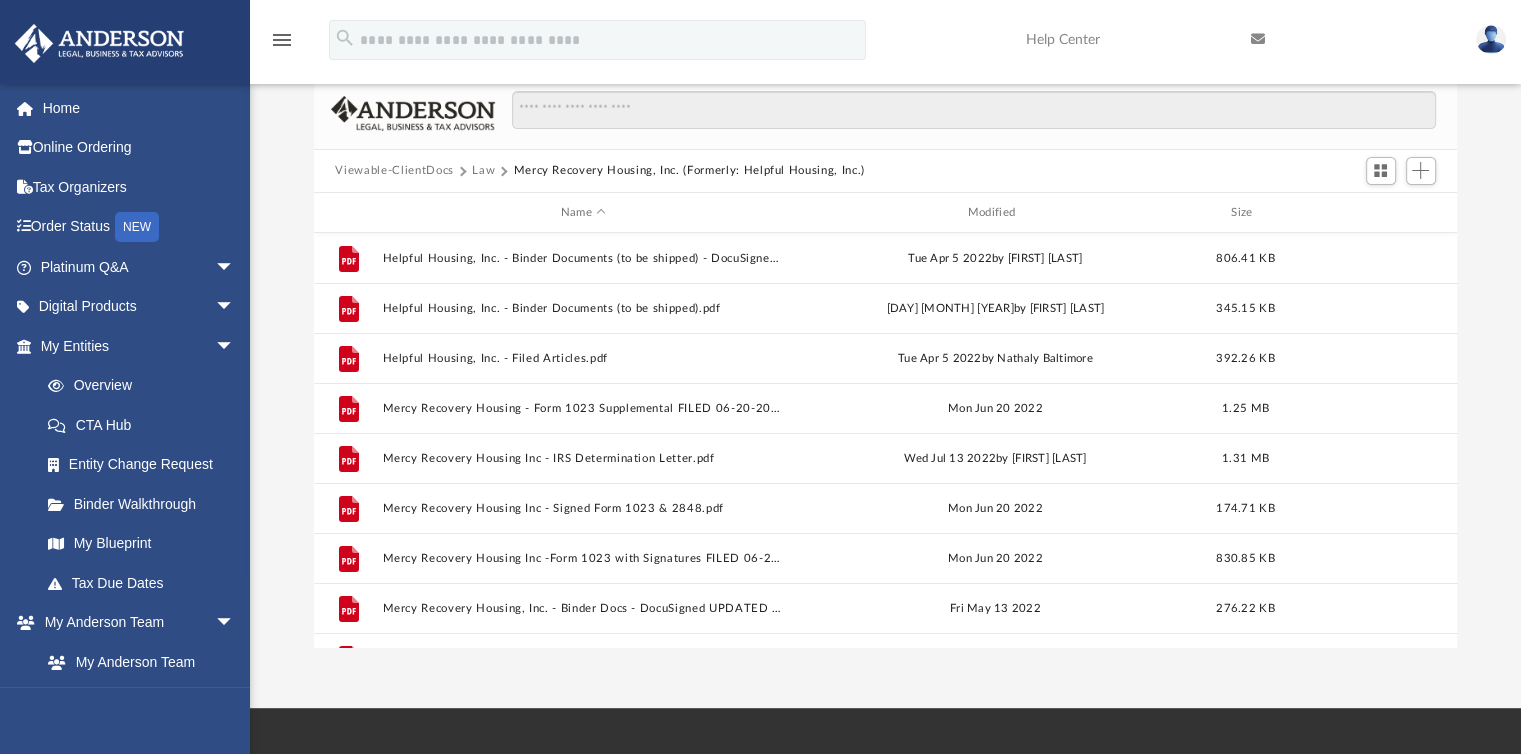 click on "Law" at bounding box center [483, 171] 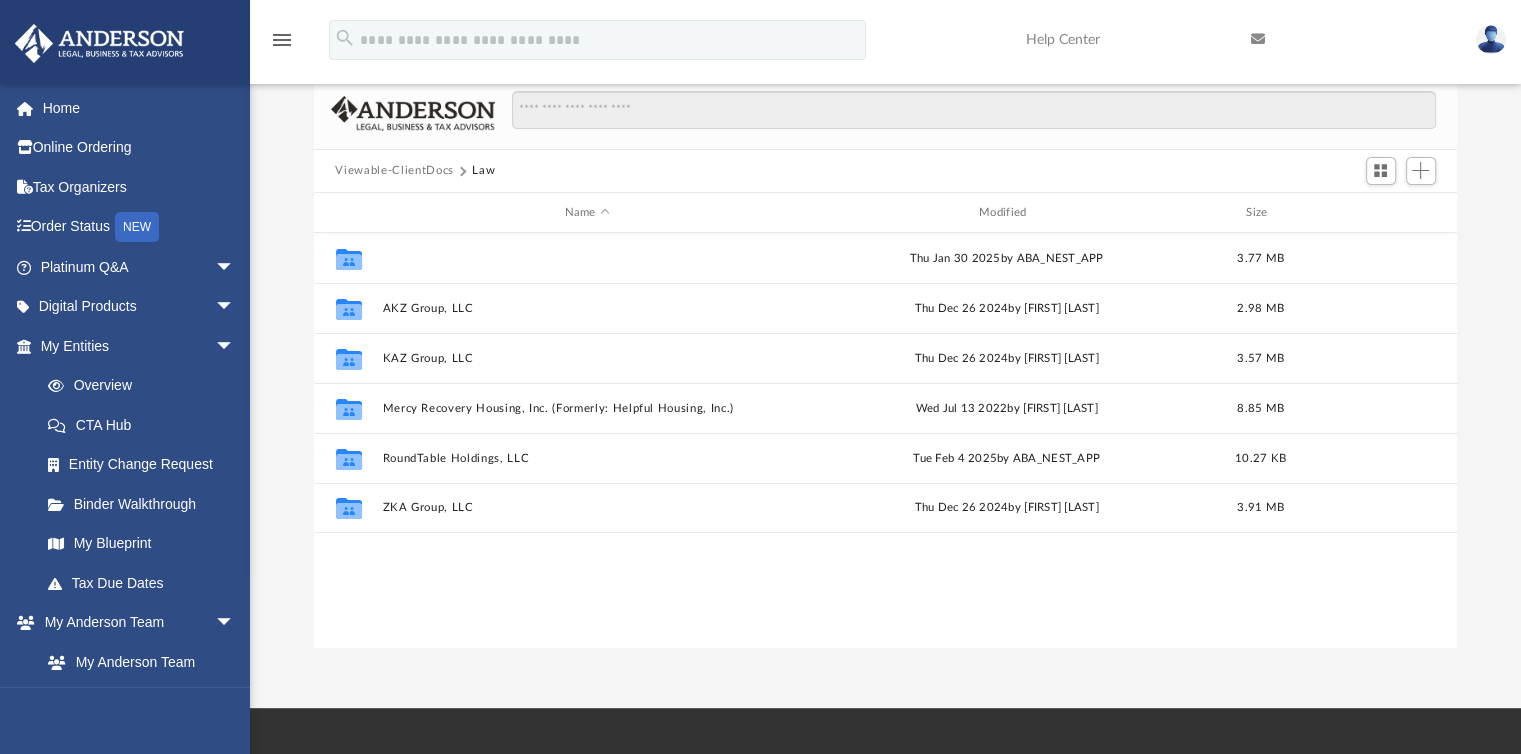 click on "AAA Rental Association, LLC" at bounding box center (587, 258) 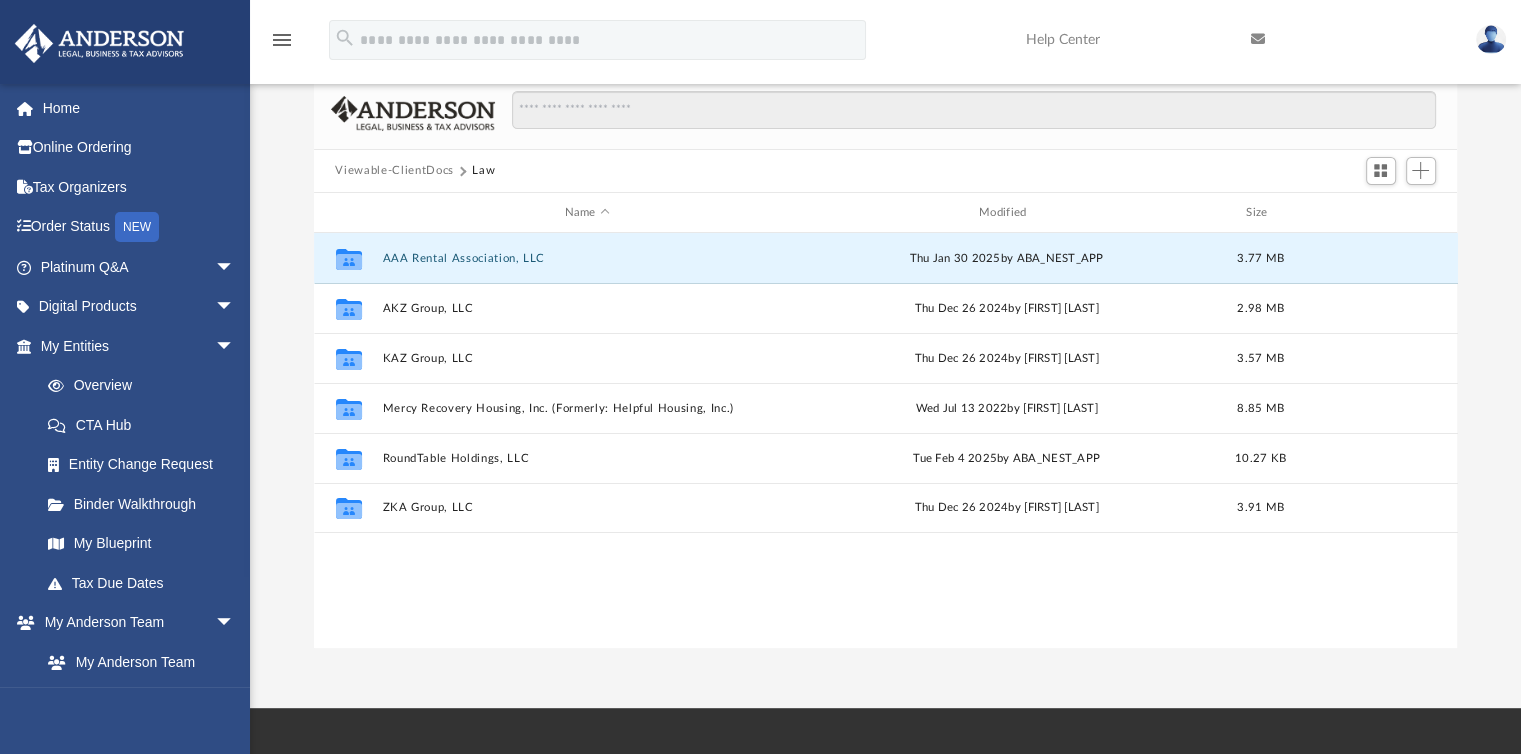 click on "AAA Rental Association, LLC" at bounding box center (587, 258) 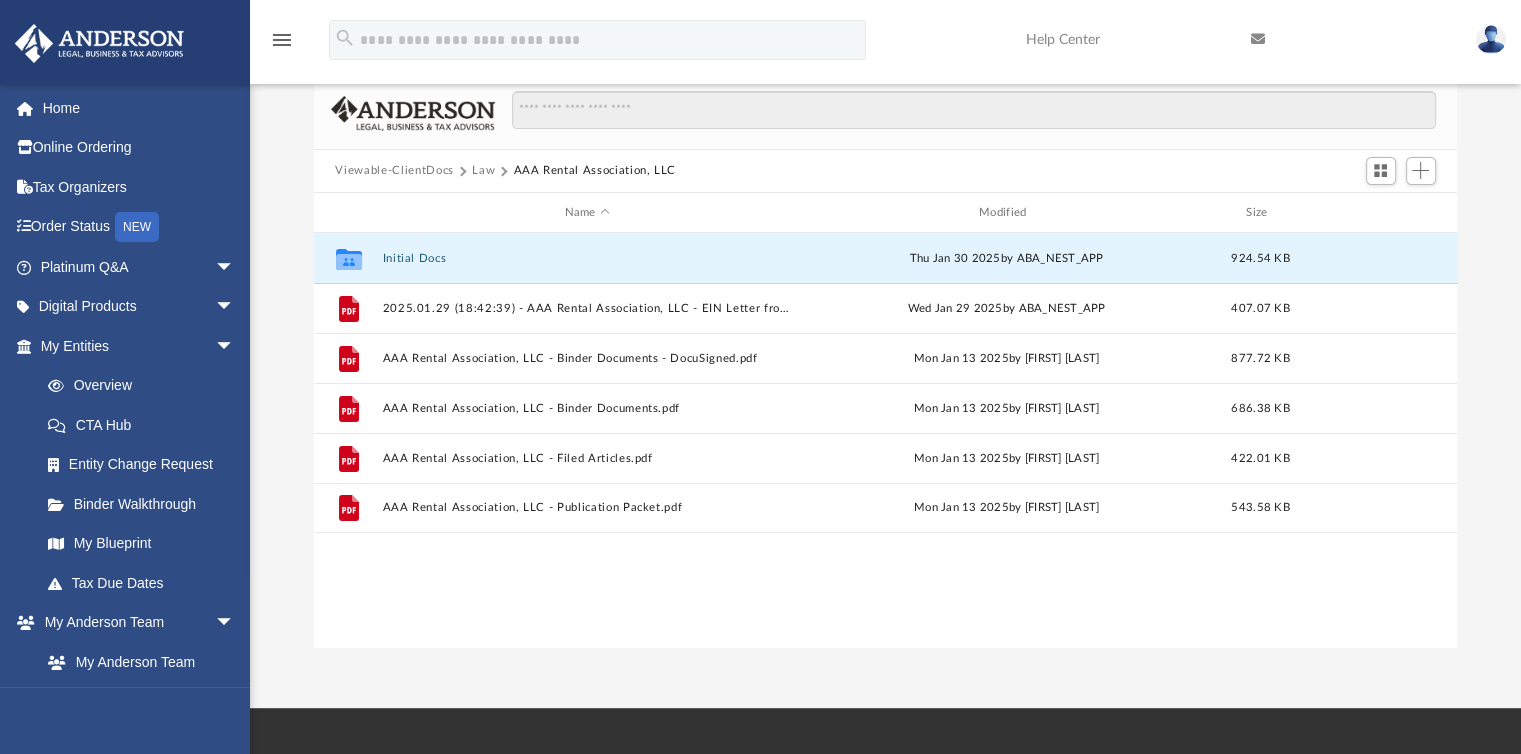 click on "Initial Docs" at bounding box center [587, 258] 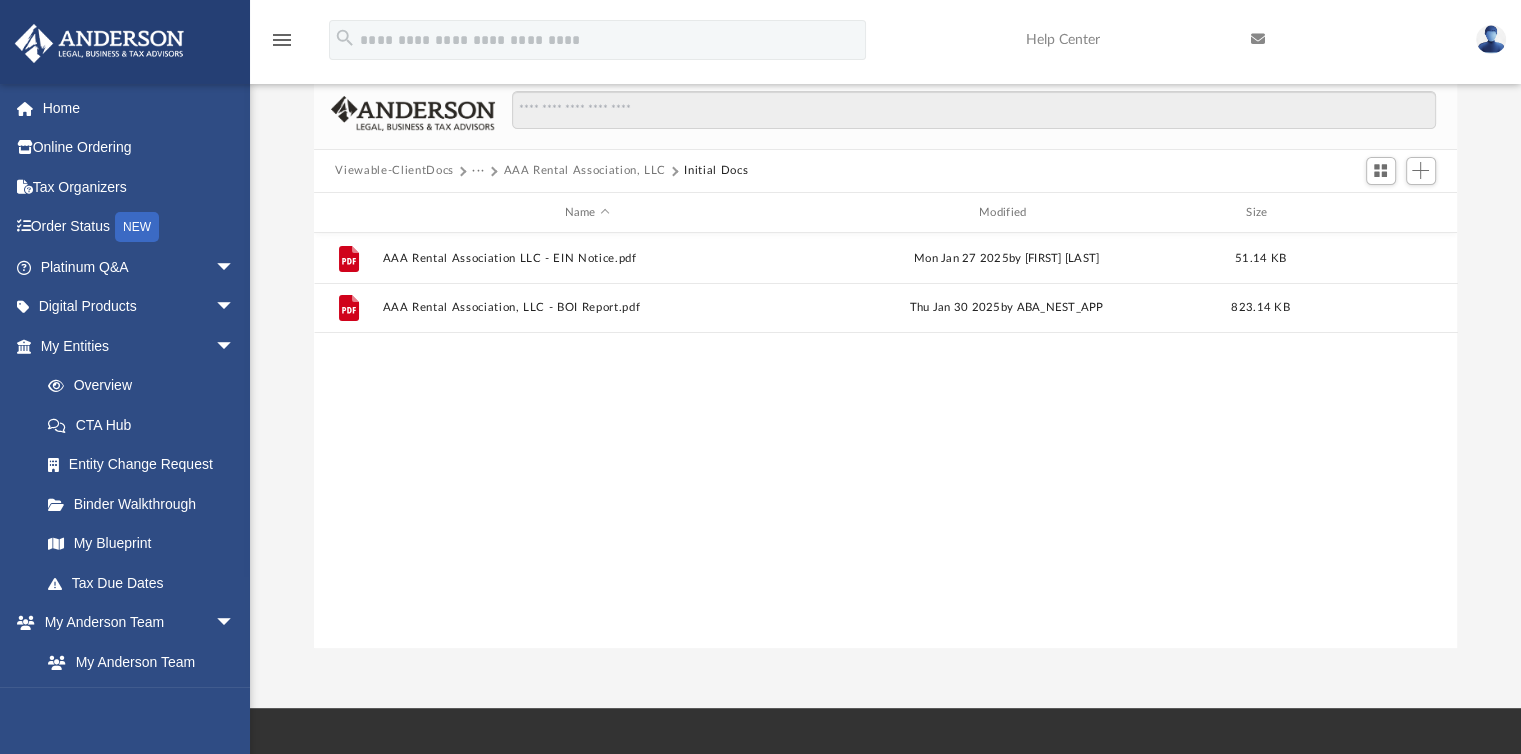 click on "Viewable-ClientDocs" at bounding box center [394, 171] 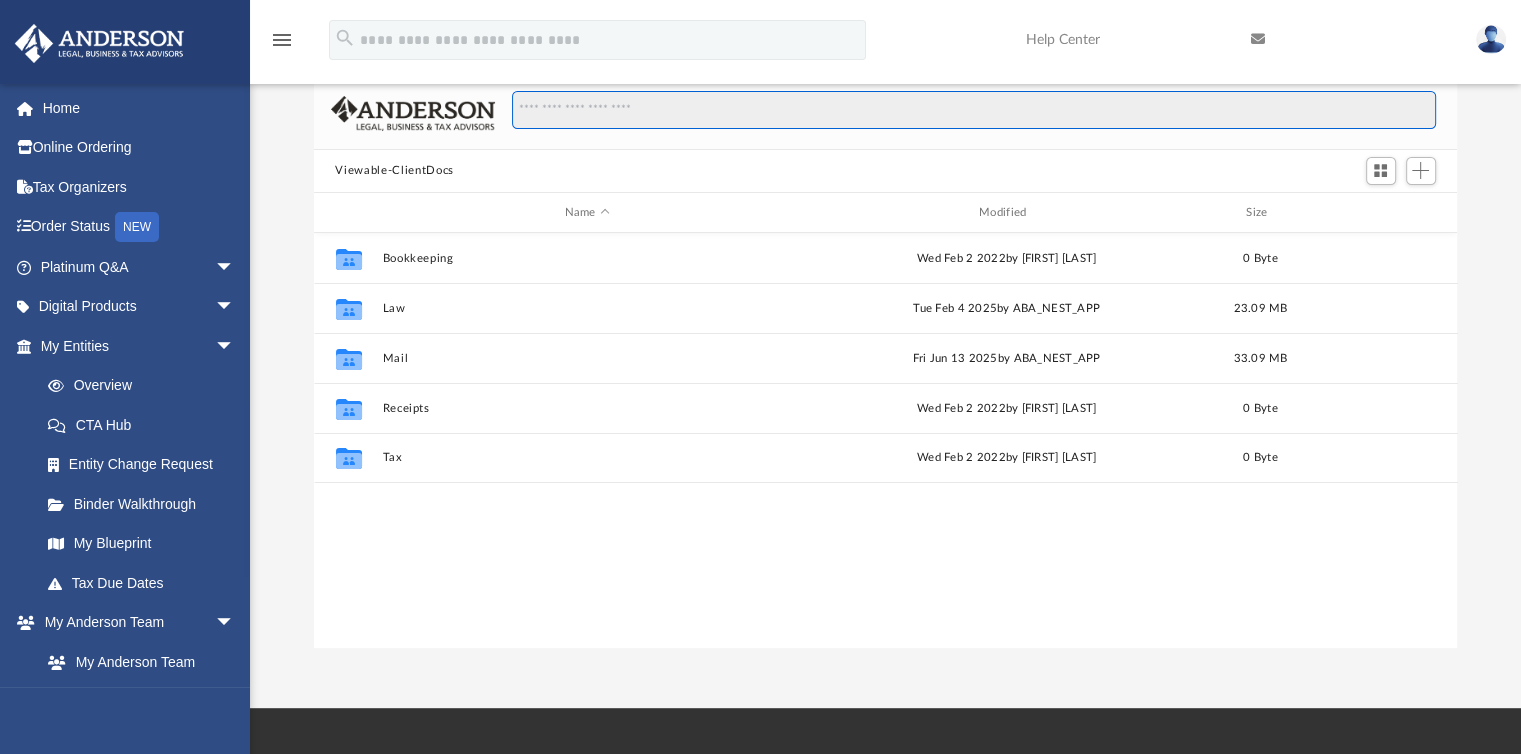click at bounding box center [973, 110] 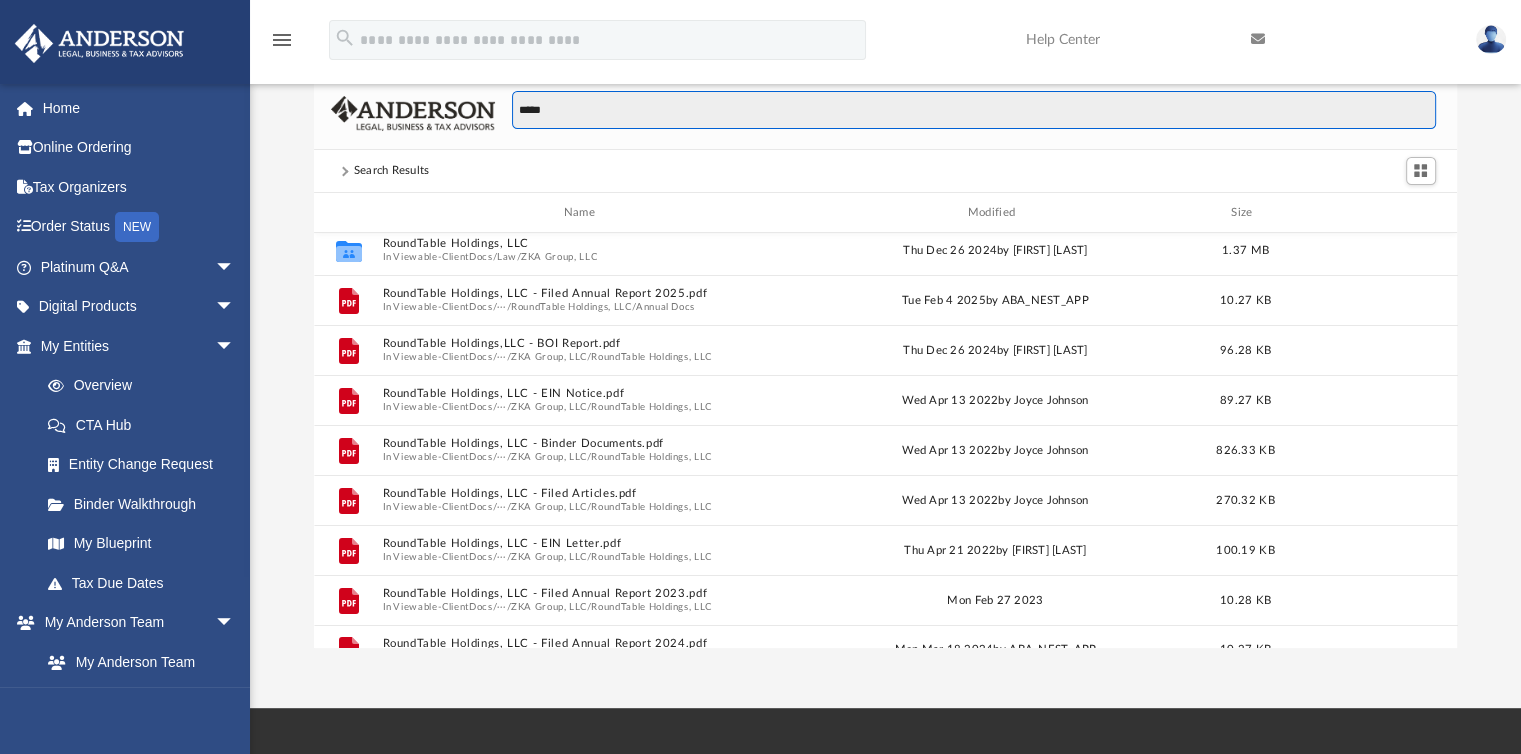 scroll, scrollTop: 64, scrollLeft: 0, axis: vertical 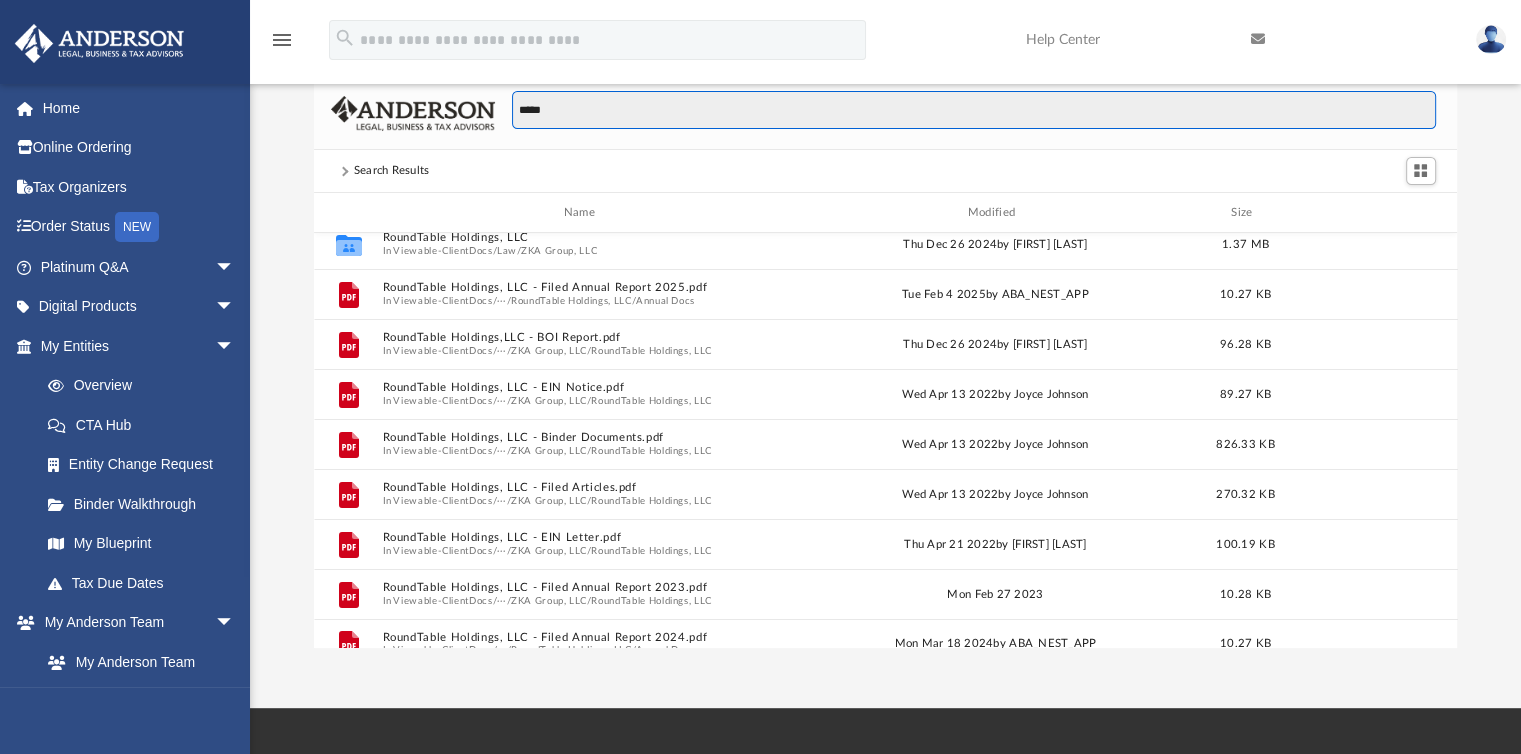 type on "*****" 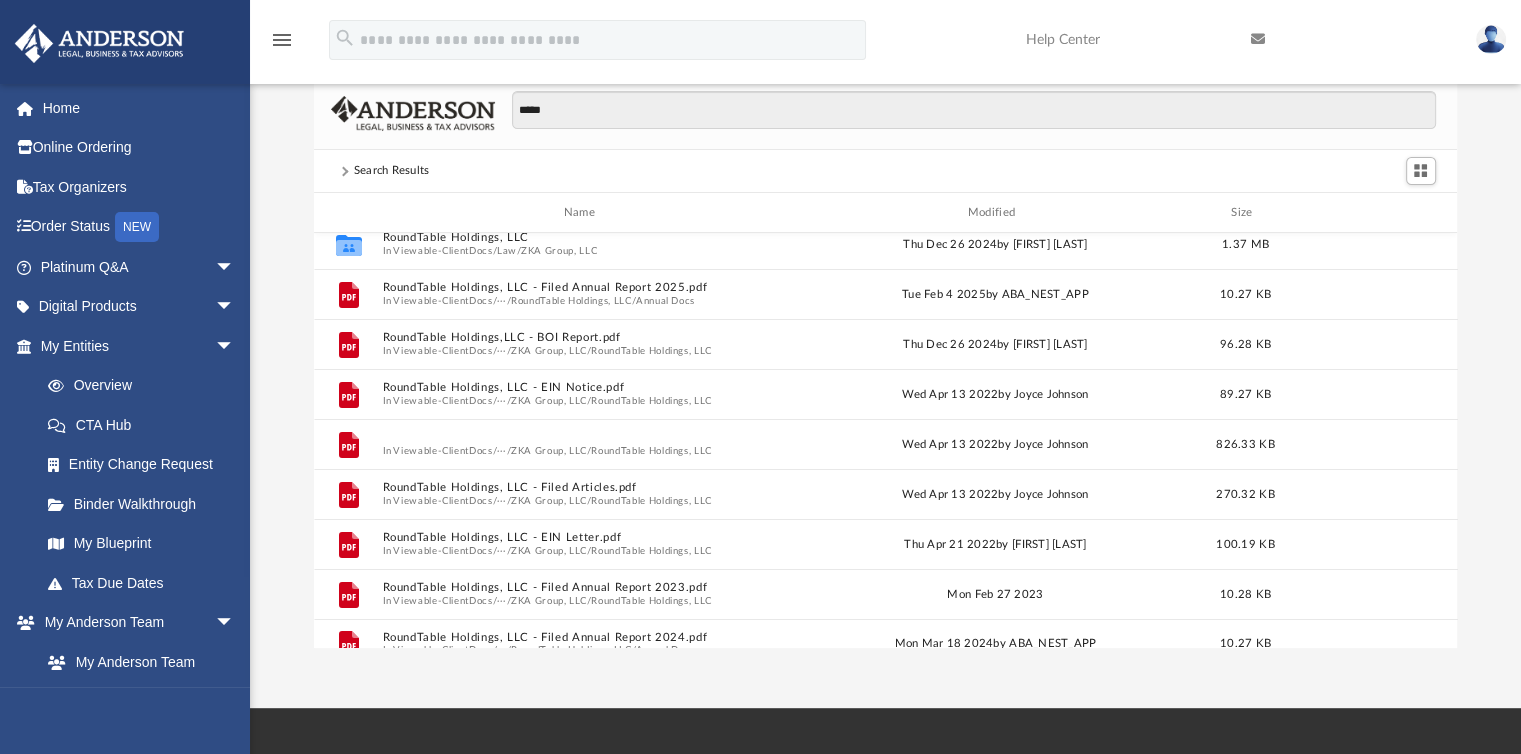 click on "RoundTable Holdings, LLC - Binder Documents.pdf" at bounding box center (583, 438) 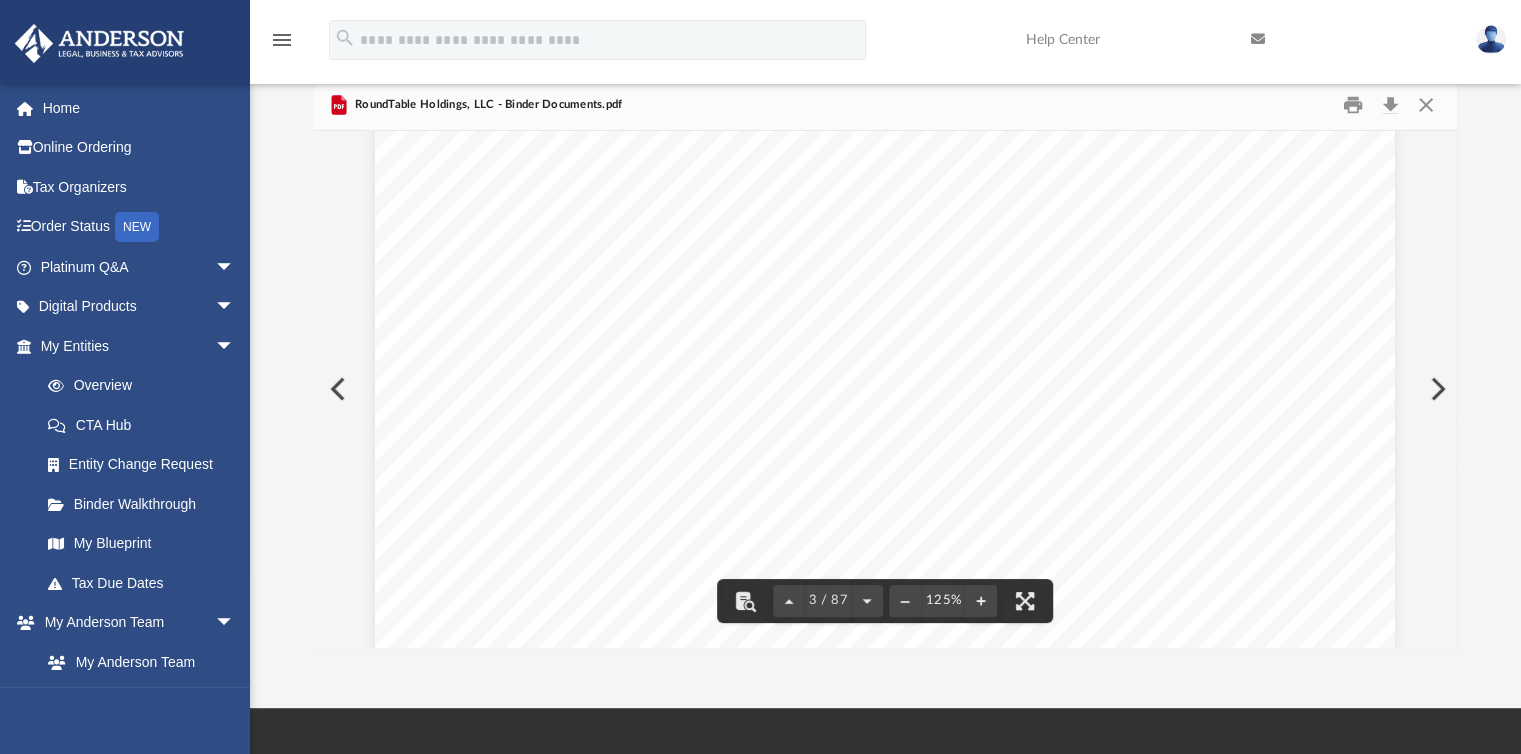 scroll, scrollTop: 3044, scrollLeft: 0, axis: vertical 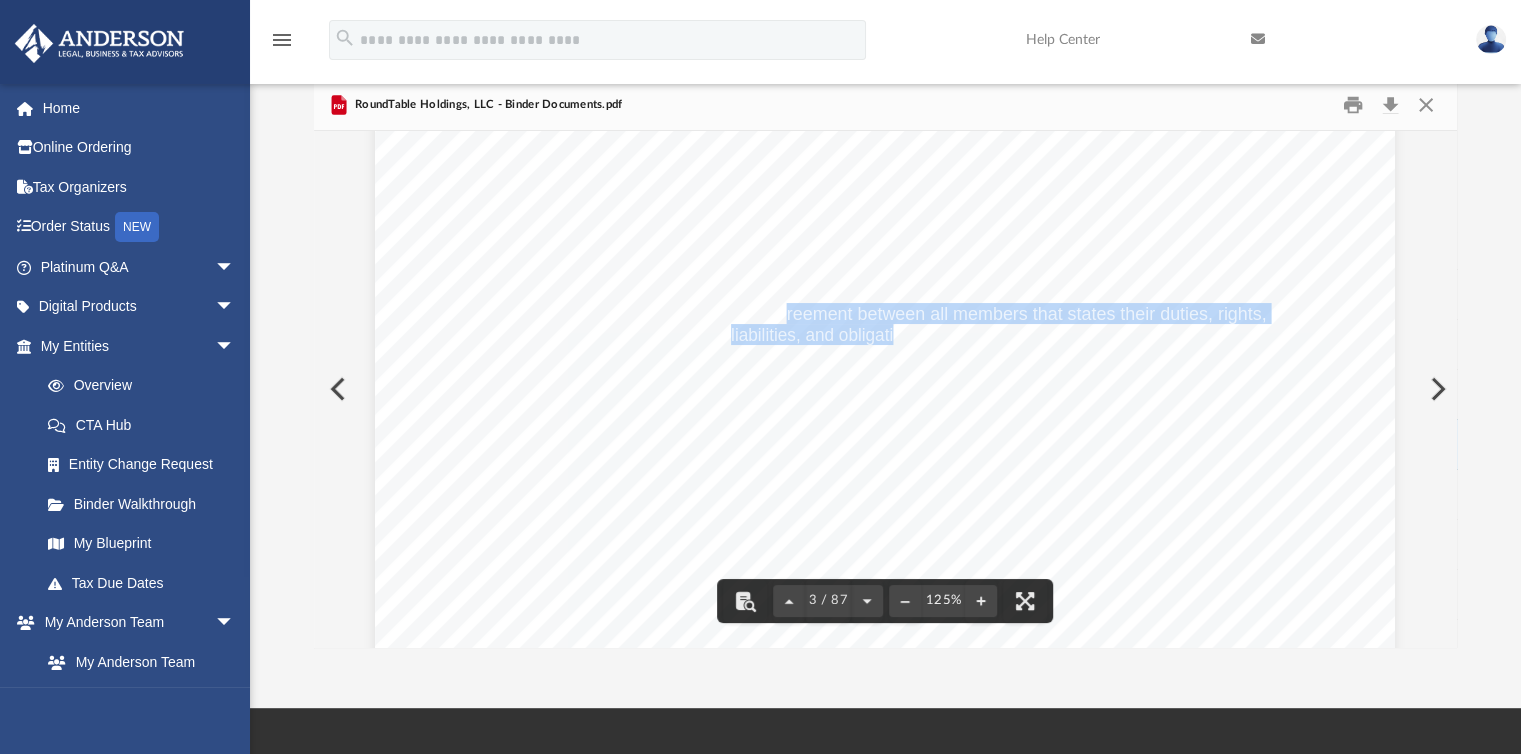 drag, startPoint x: 886, startPoint y: 336, endPoint x: 776, endPoint y: 314, distance: 112.17843 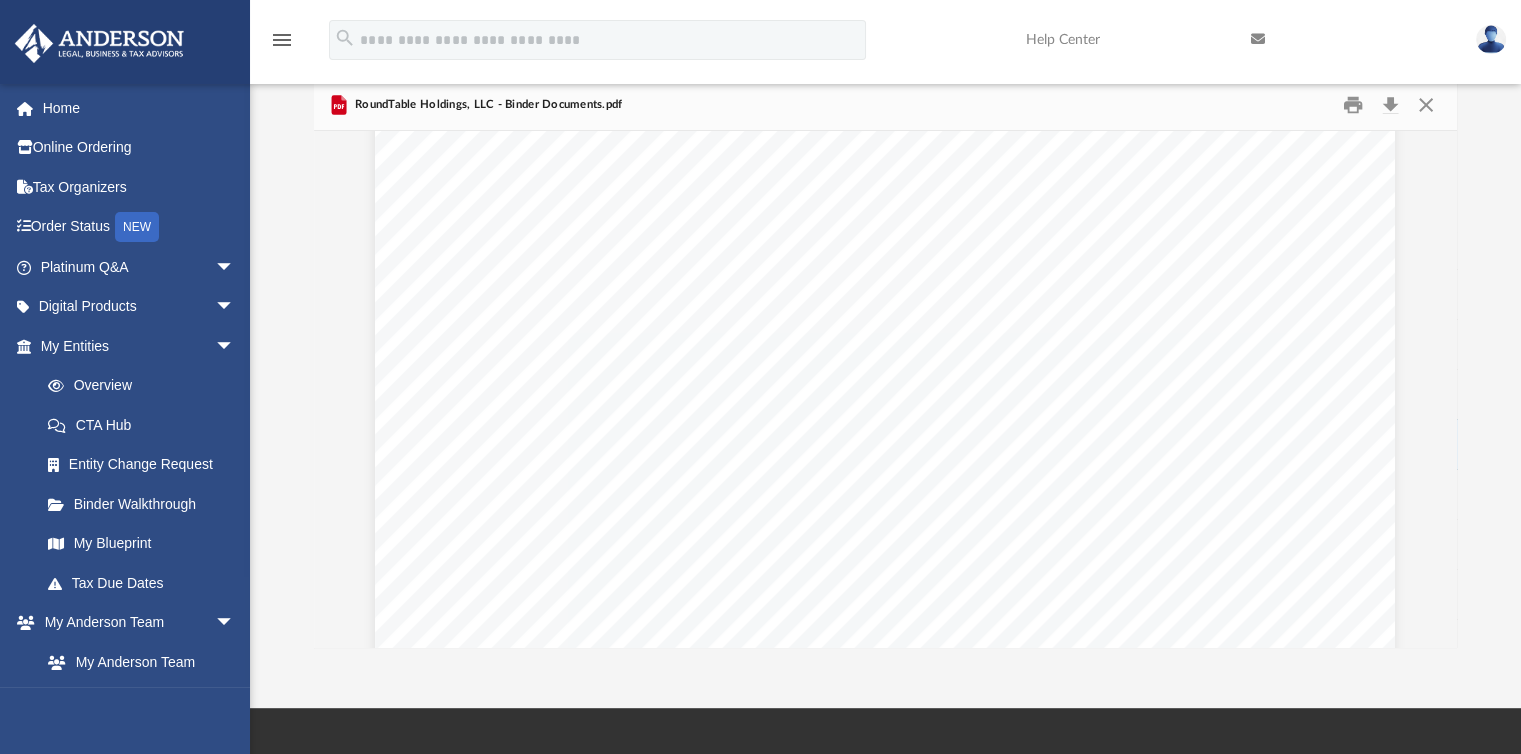 scroll, scrollTop: 5508, scrollLeft: 0, axis: vertical 